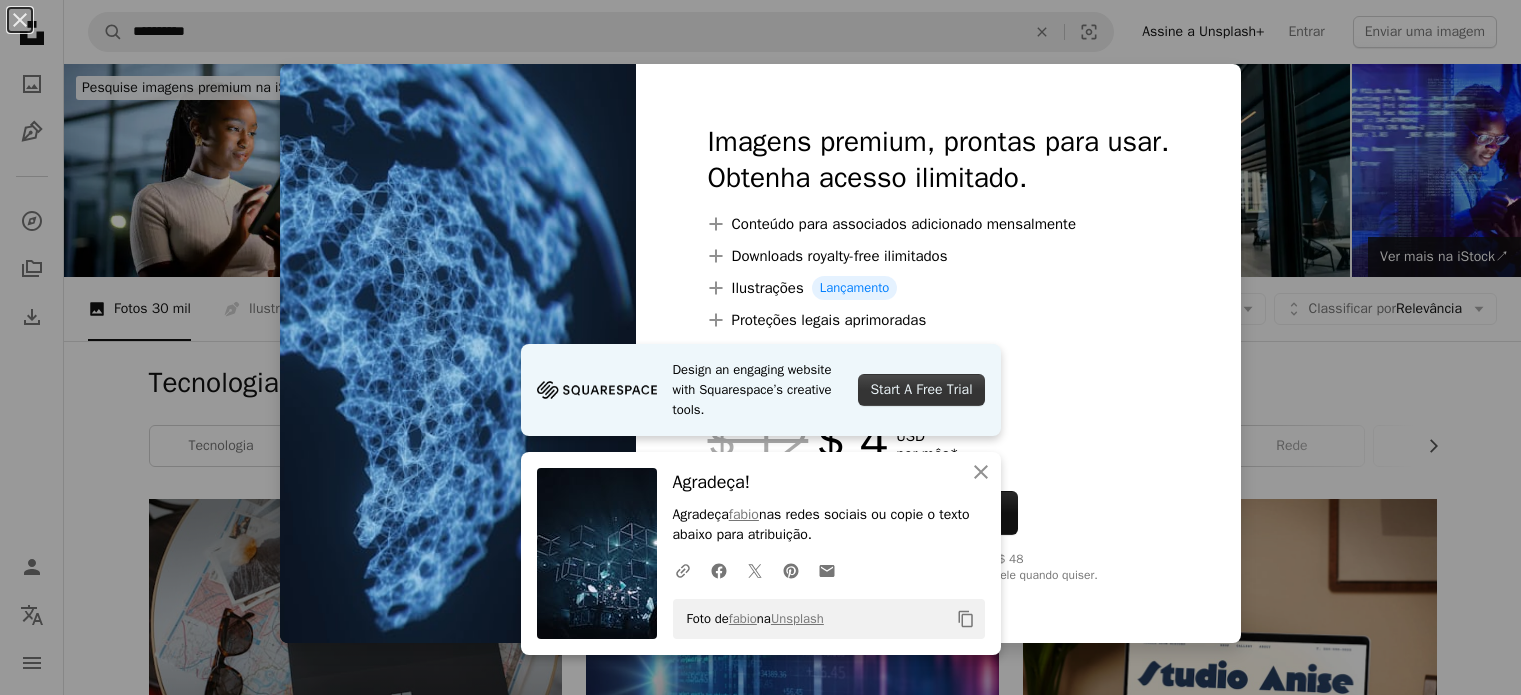 scroll, scrollTop: 5400, scrollLeft: 0, axis: vertical 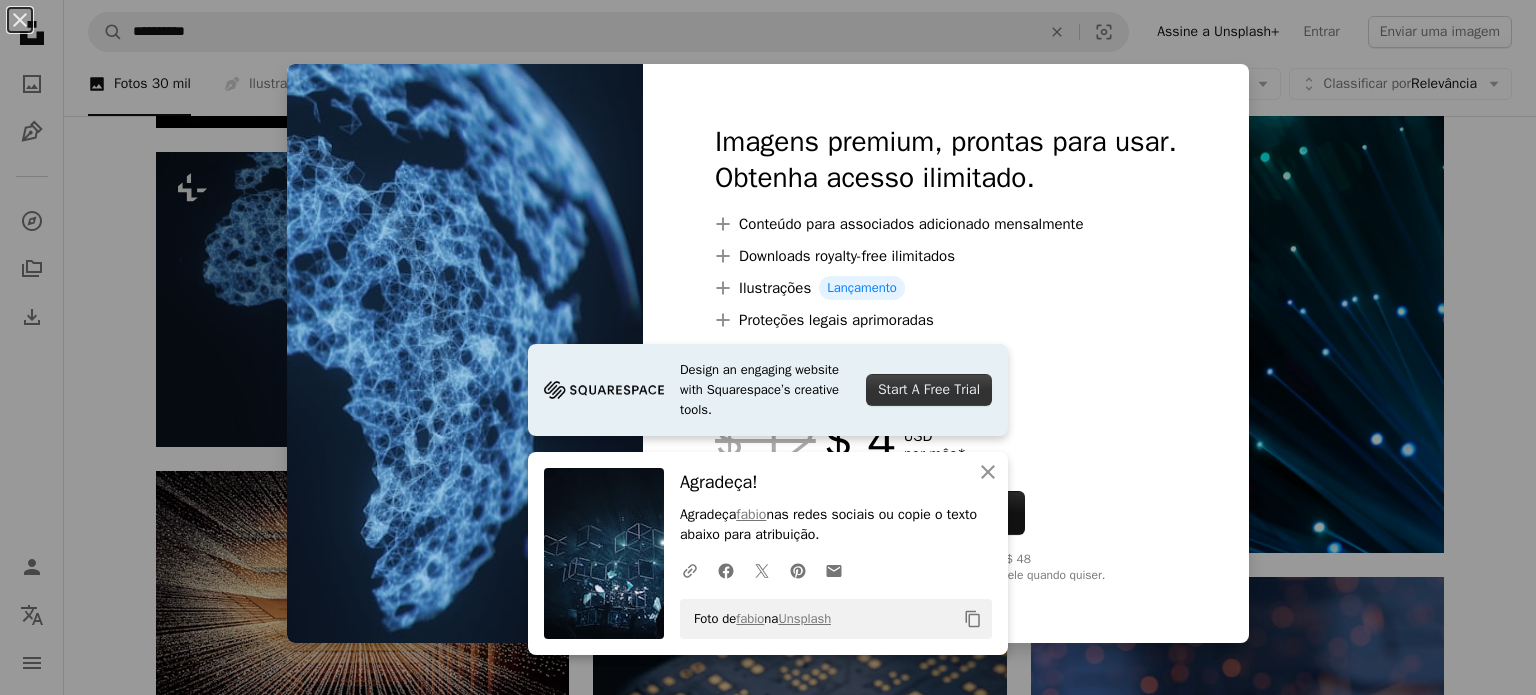 click on "An X shape Design an engaging website with Squarespace’s creative tools. Start A Free Trial An X shape Fechar Agradeça! Agradeça  [FIRST]  nas redes sociais ou copie o texto abaixo para atribuição. A URL sharing icon (chains) Facebook icon X (formerly Twitter) icon Pinterest icon An envelope Foto de  [FIRST]  na  Unsplash
Copy content Imagens premium, prontas para usar. Obtenha acesso ilimitado. A plus sign Conteúdo para associados adicionado mensalmente A plus sign Downloads royalty-free ilimitados A plus sign Ilustrações  Lançamento A plus sign Proteções legais aprimoradas anual 66%  de desconto mensal $ 12   $ 4 USD por mês * Assine a  Unsplash+ *Quando pago anualmente, faturamento antecipado de  $ 48 Mais impostos aplicáveis. Renovação automática. Cancele quando quiser." at bounding box center [768, 347] 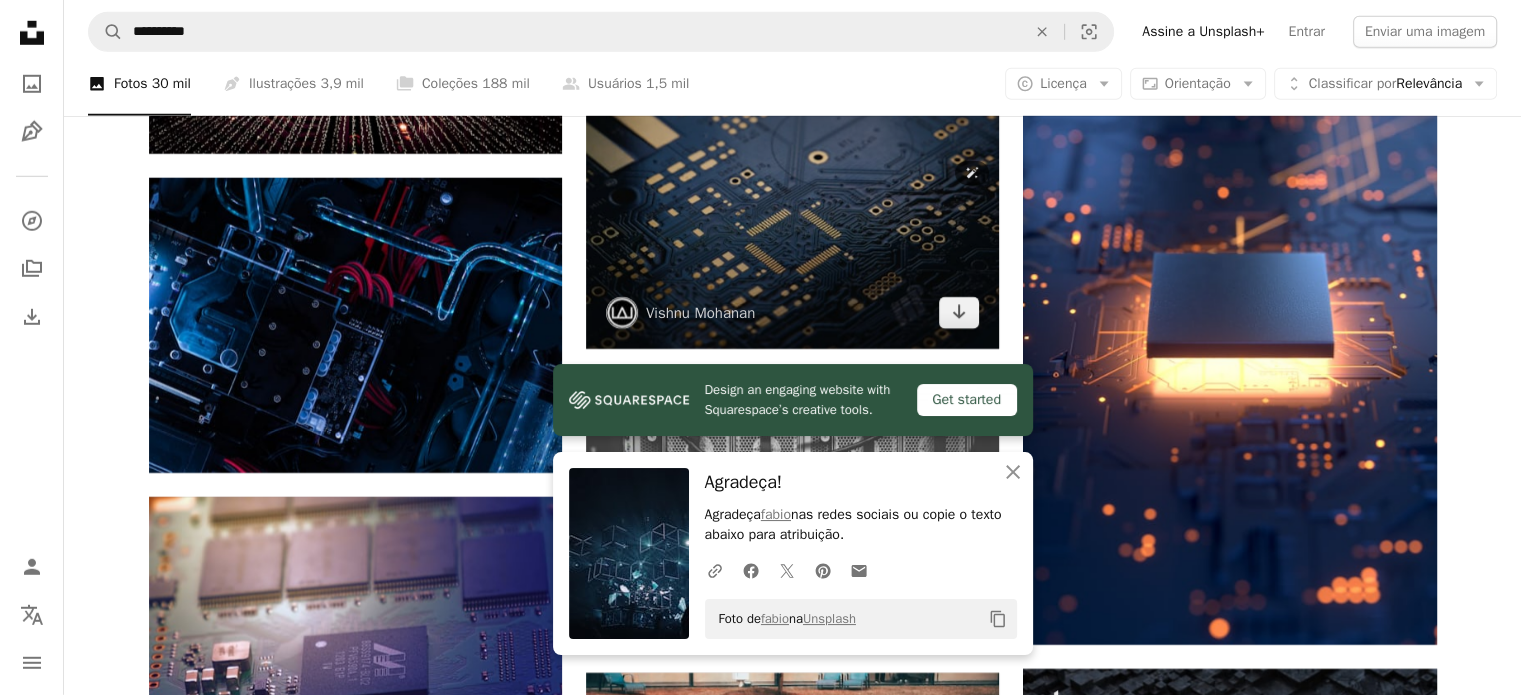 scroll, scrollTop: 6000, scrollLeft: 0, axis: vertical 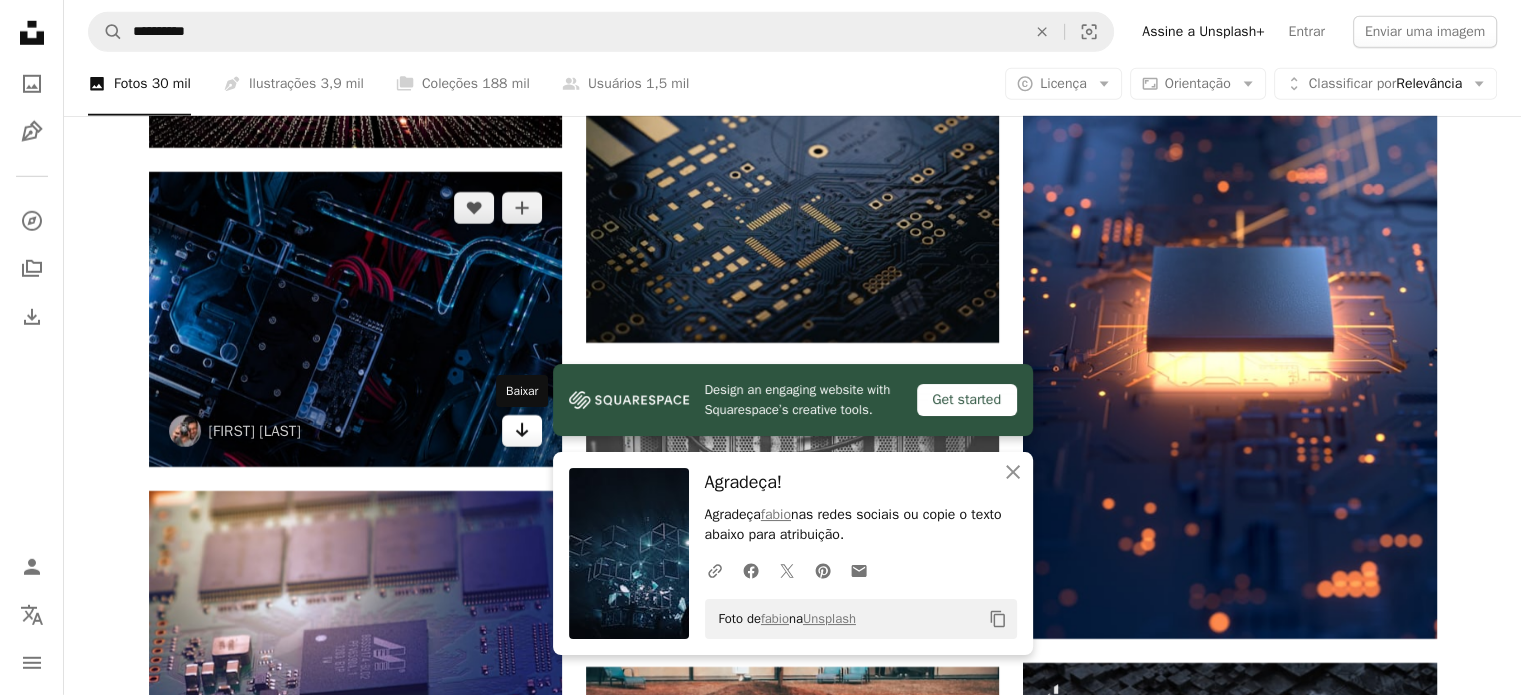 click on "Arrow pointing down" 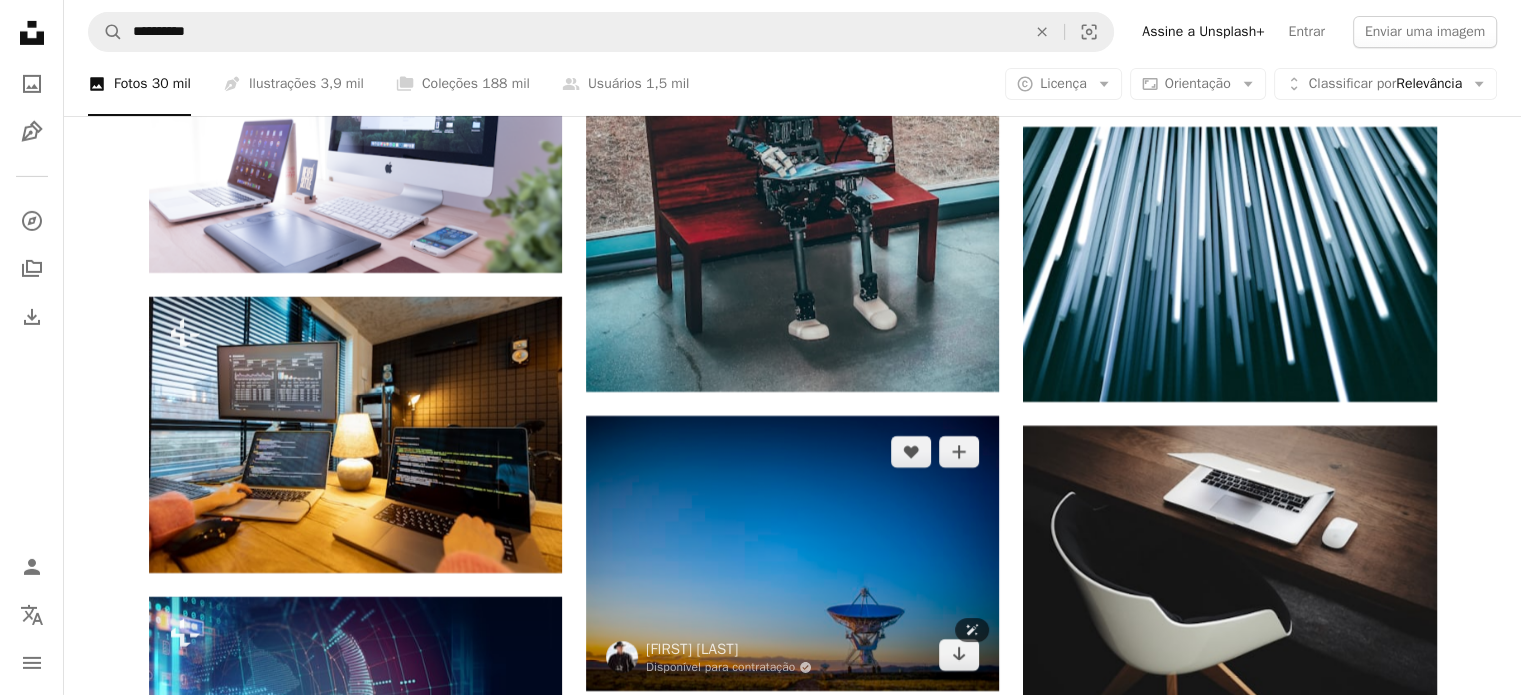 scroll, scrollTop: 6800, scrollLeft: 0, axis: vertical 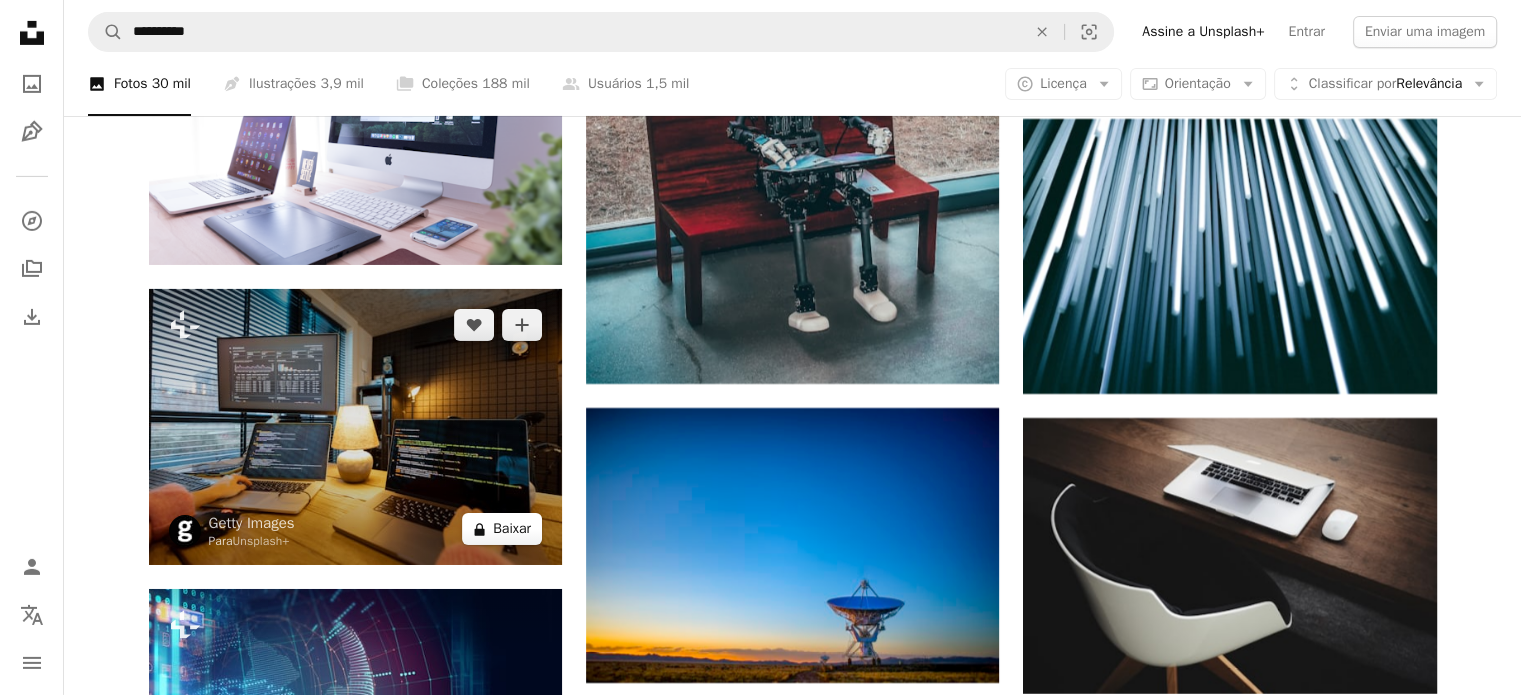 click on "A lock   Baixar" at bounding box center [502, 529] 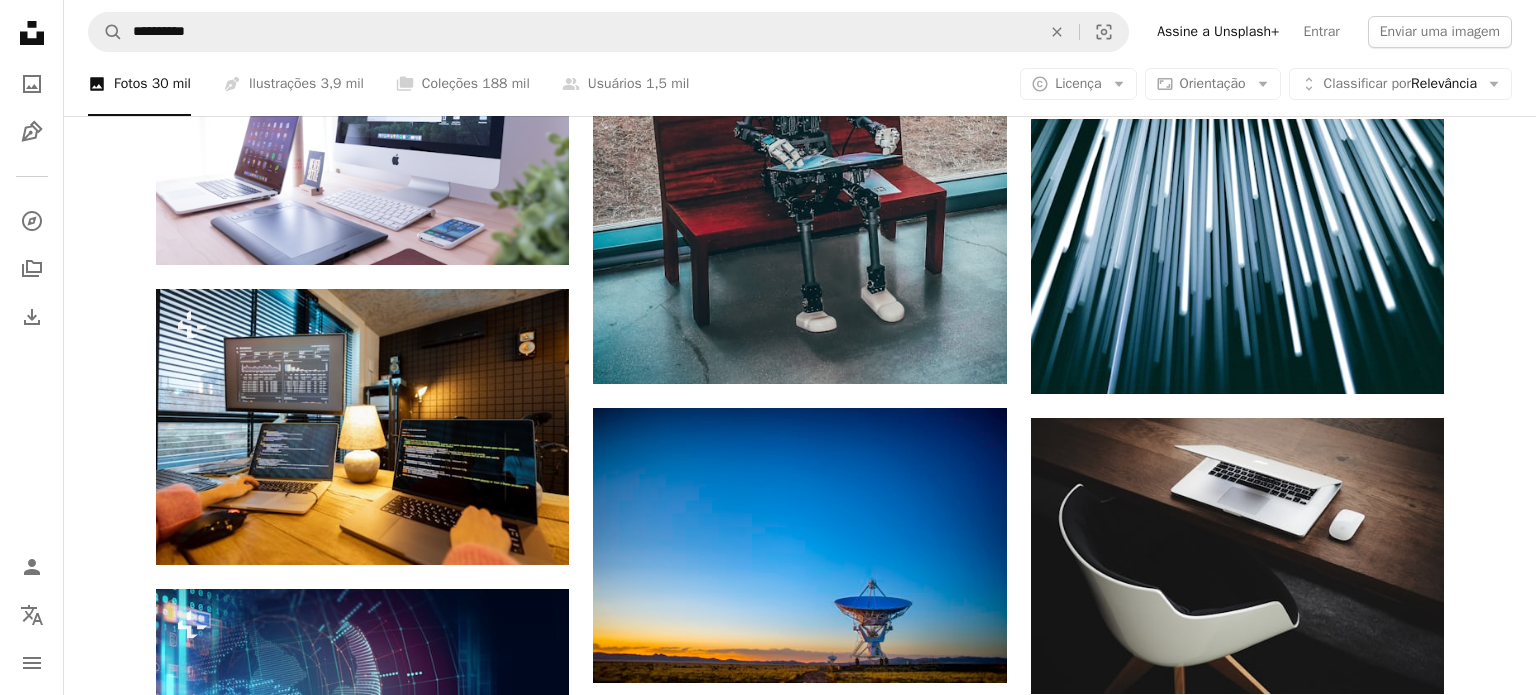 click on "An X shape Imagens premium, prontas para usar. Obtenha acesso ilimitado. A plus sign Conteúdo para associados adicionado mensalmente A plus sign Downloads royalty-free ilimitados A plus sign Ilustrações  Lançamento A plus sign Proteções legais aprimoradas anual 66%  de desconto mensal $ 12   $ 4 USD por mês * Assine a  Unsplash+ *Quando pago anualmente, faturamento antecipado de  $ 48 Mais impostos aplicáveis. Renovação automática. Cancele quando quiser." at bounding box center (768, 4077) 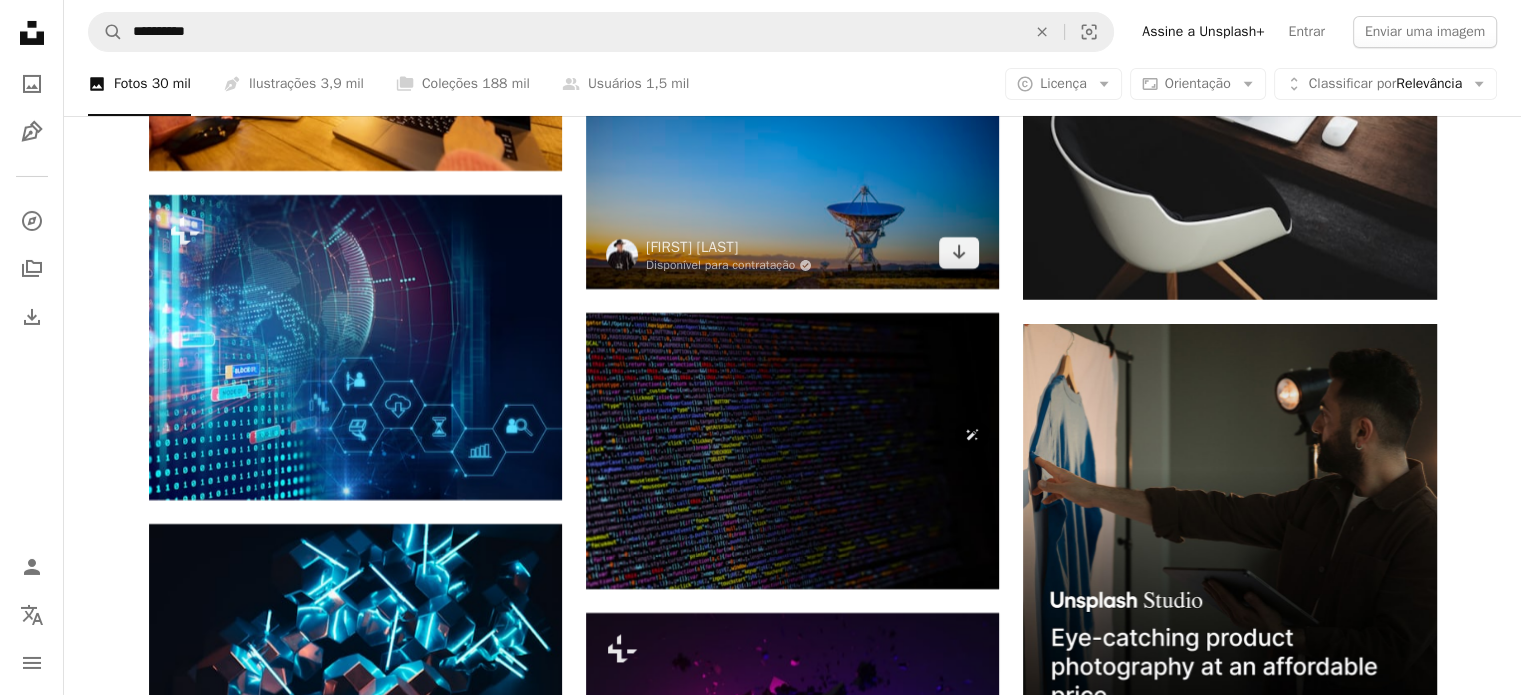 scroll, scrollTop: 7200, scrollLeft: 0, axis: vertical 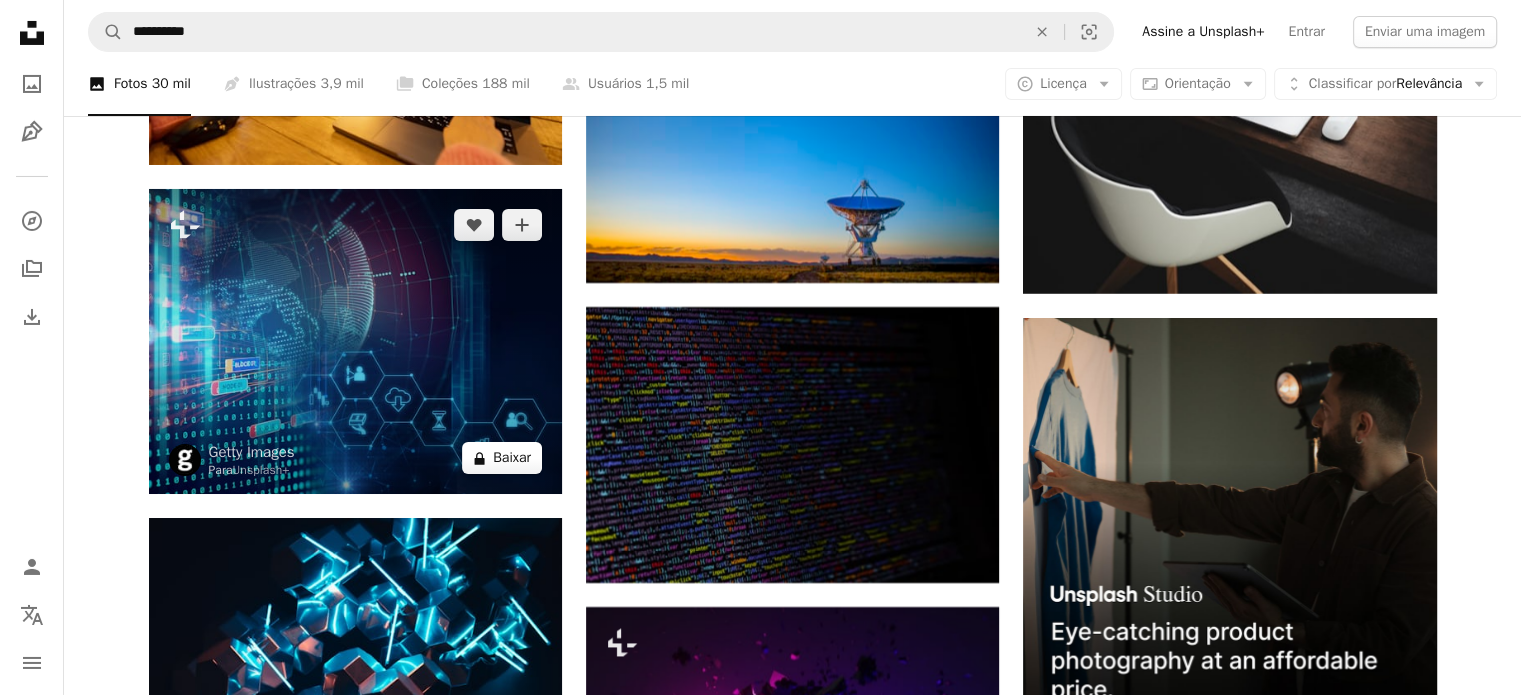 click on "A lock   Baixar" at bounding box center (502, 458) 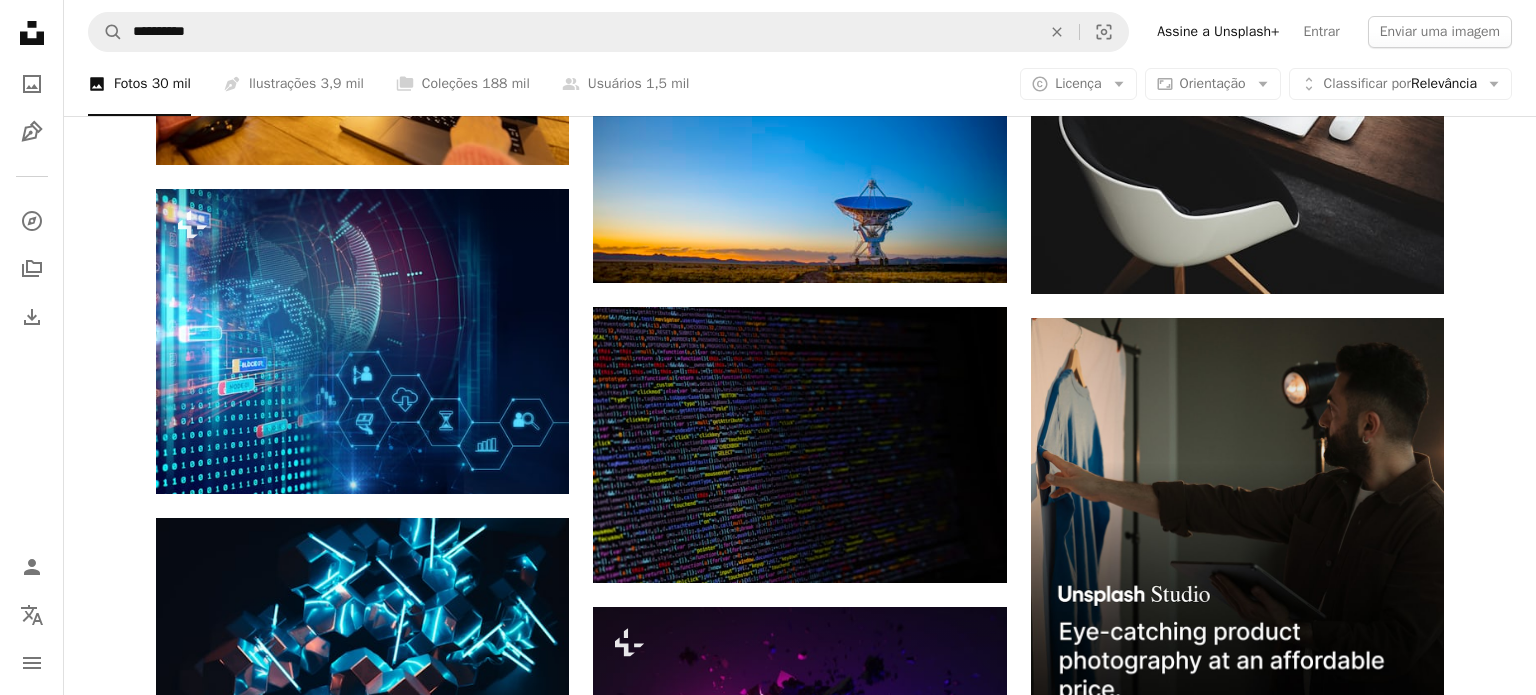 click on "An X shape Imagens premium, prontas para usar. Obtenha acesso ilimitado. A plus sign Conteúdo para associados adicionado mensalmente A plus sign Downloads royalty-free ilimitados A plus sign Ilustrações  Lançamento A plus sign Proteções legais aprimoradas anual 66%  de desconto mensal $ 12   $ 4 USD por mês * Assine a  Unsplash+ *Quando pago anualmente, faturamento antecipado de  $ 48 Mais impostos aplicáveis. Renovação automática. Cancele quando quiser." at bounding box center [768, 3677] 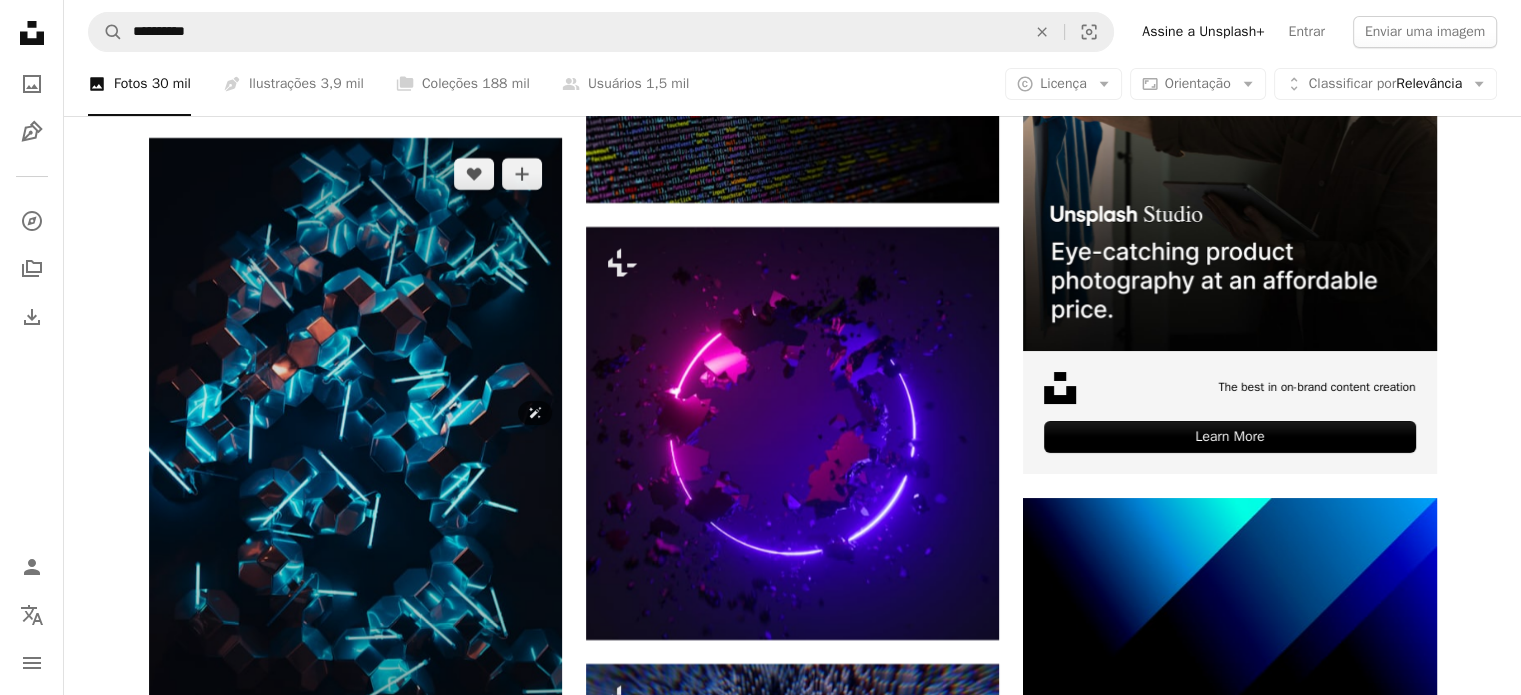 scroll, scrollTop: 7600, scrollLeft: 0, axis: vertical 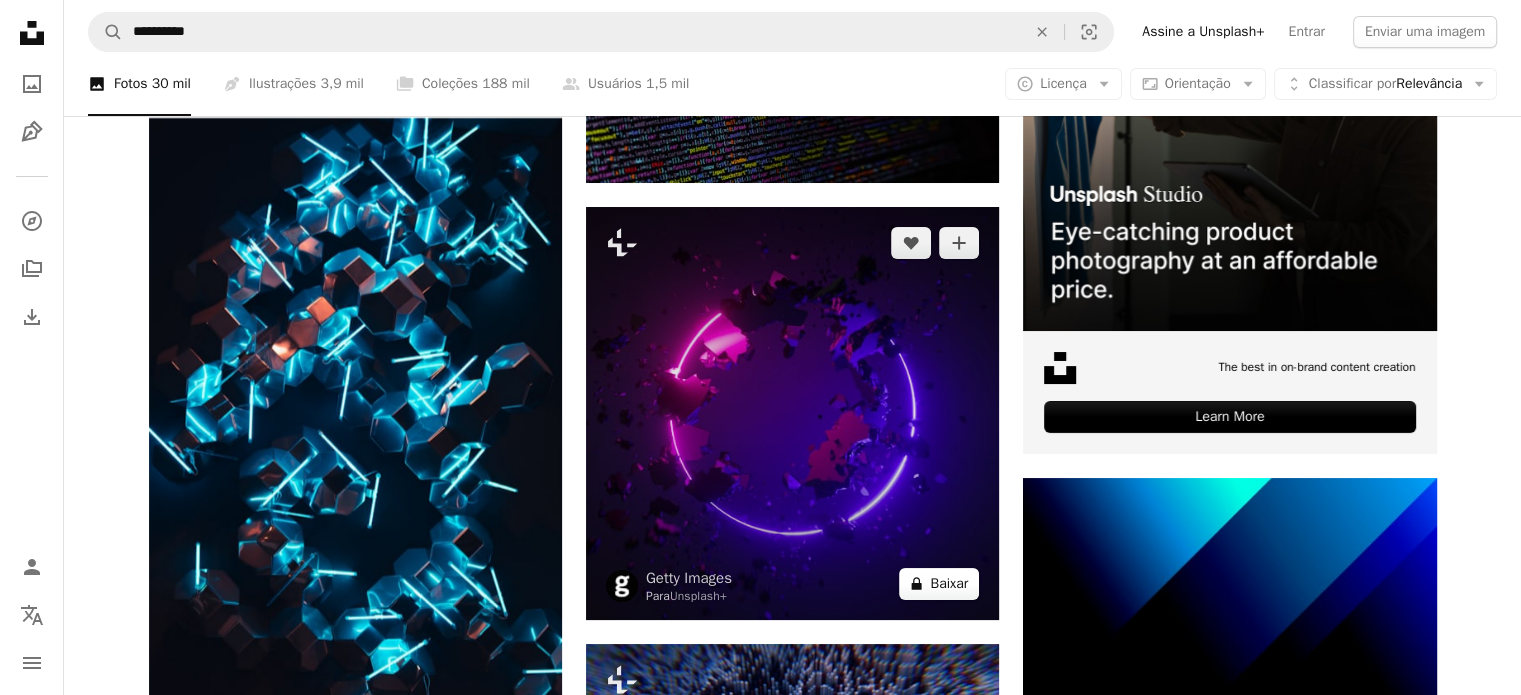 click on "A lock   Baixar" at bounding box center (939, 584) 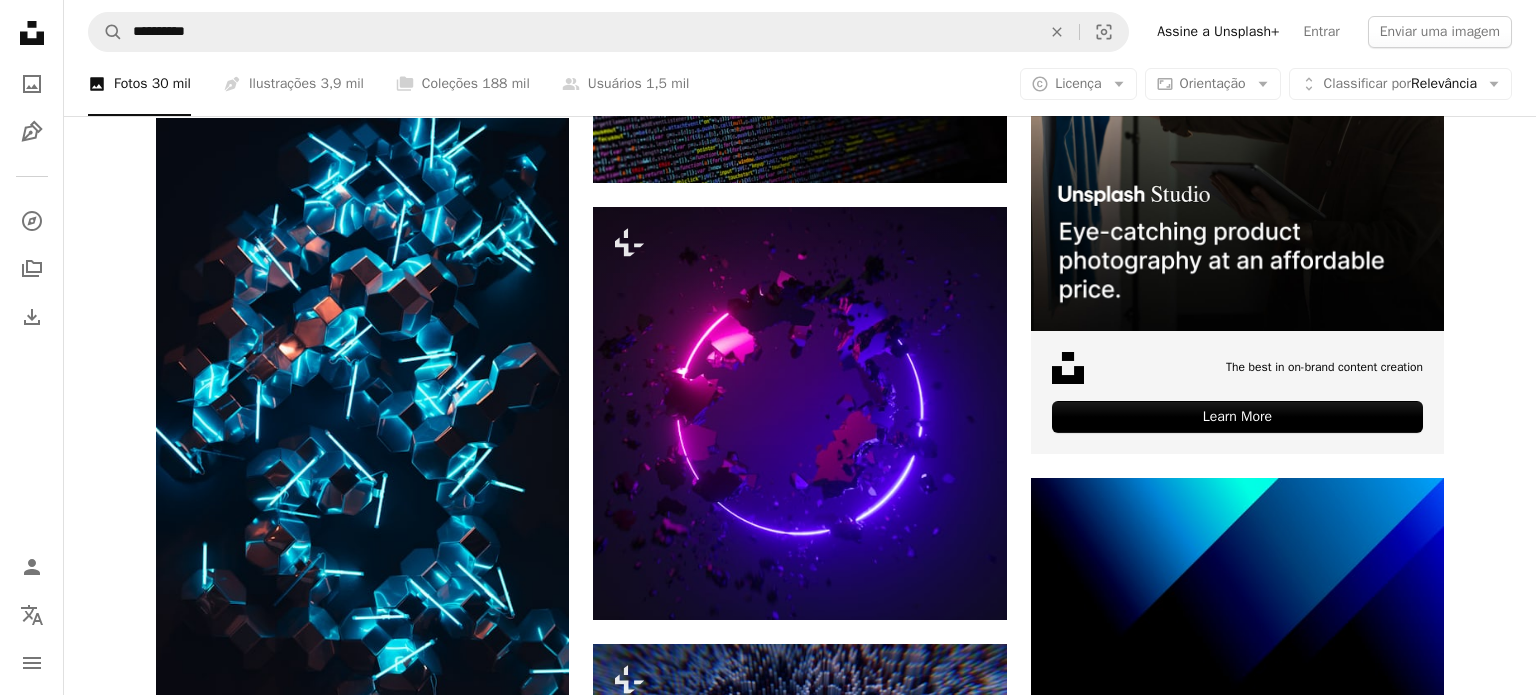 click on "An X shape Imagens premium, prontas para usar. Obtenha acesso ilimitado. A plus sign Conteúdo para associados adicionado mensalmente A plus sign Downloads royalty-free ilimitados A plus sign Ilustrações  Lançamento A plus sign Proteções legais aprimoradas anual 66%  de desconto mensal $ 12   $ 4 USD por mês * Assine a  Unsplash+ *Quando pago anualmente, faturamento antecipado de  $ 48 Mais impostos aplicáveis. Renovação automática. Cancele quando quiser." at bounding box center (768, 3277) 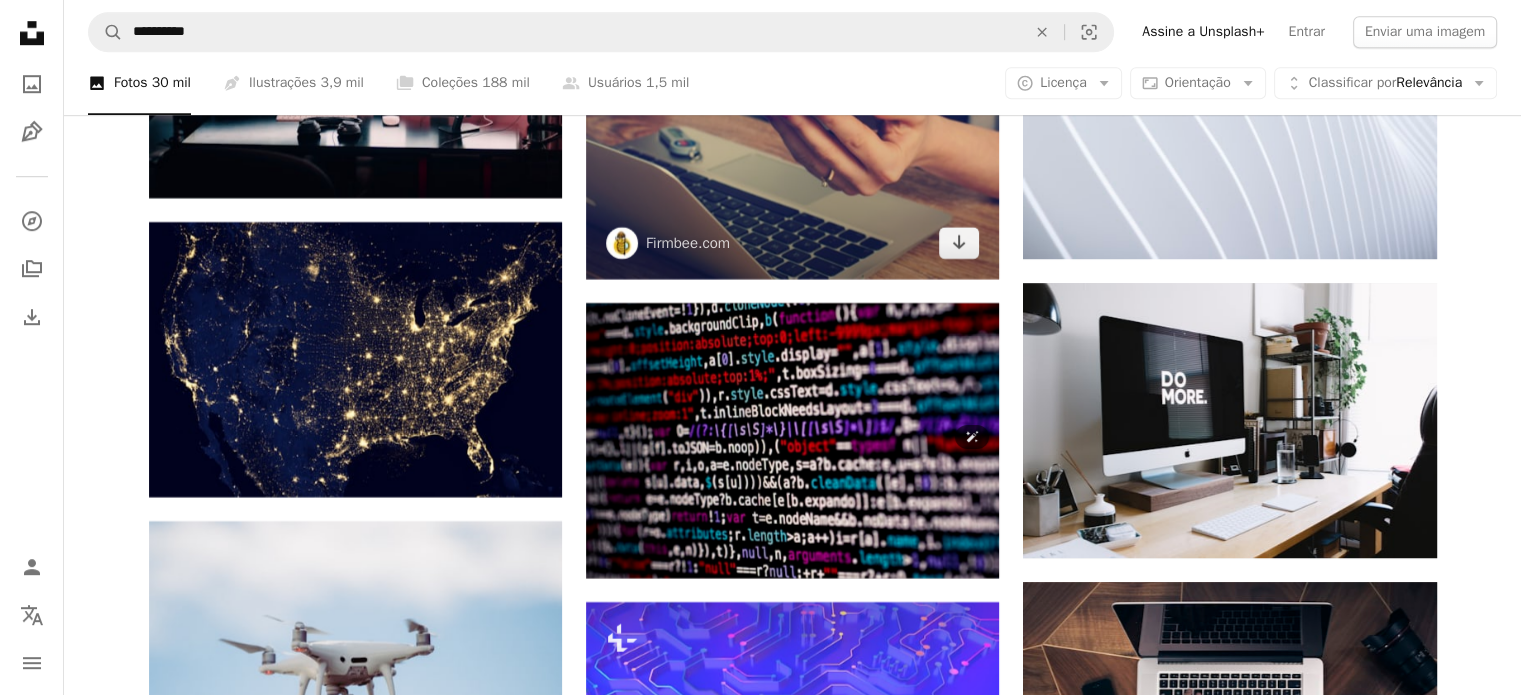 scroll, scrollTop: 9100, scrollLeft: 0, axis: vertical 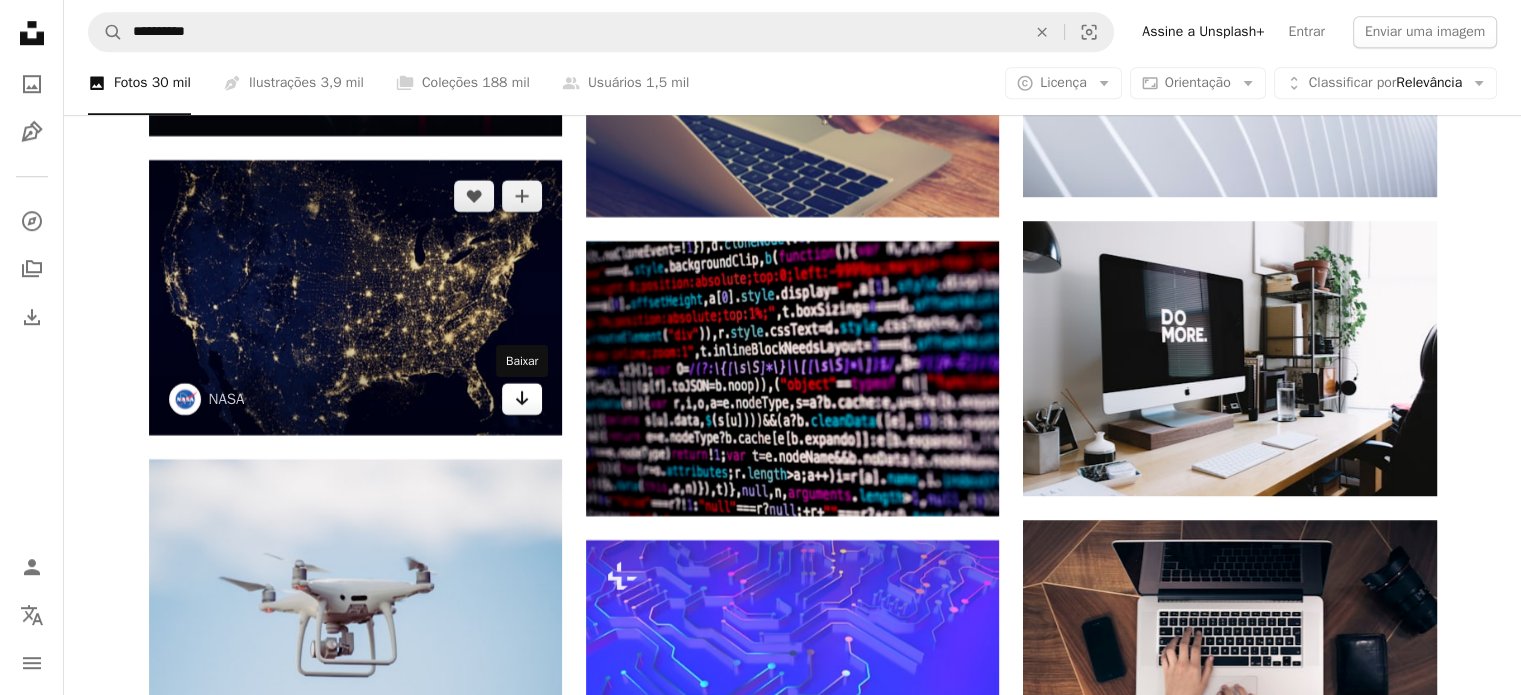 click on "Arrow pointing down" 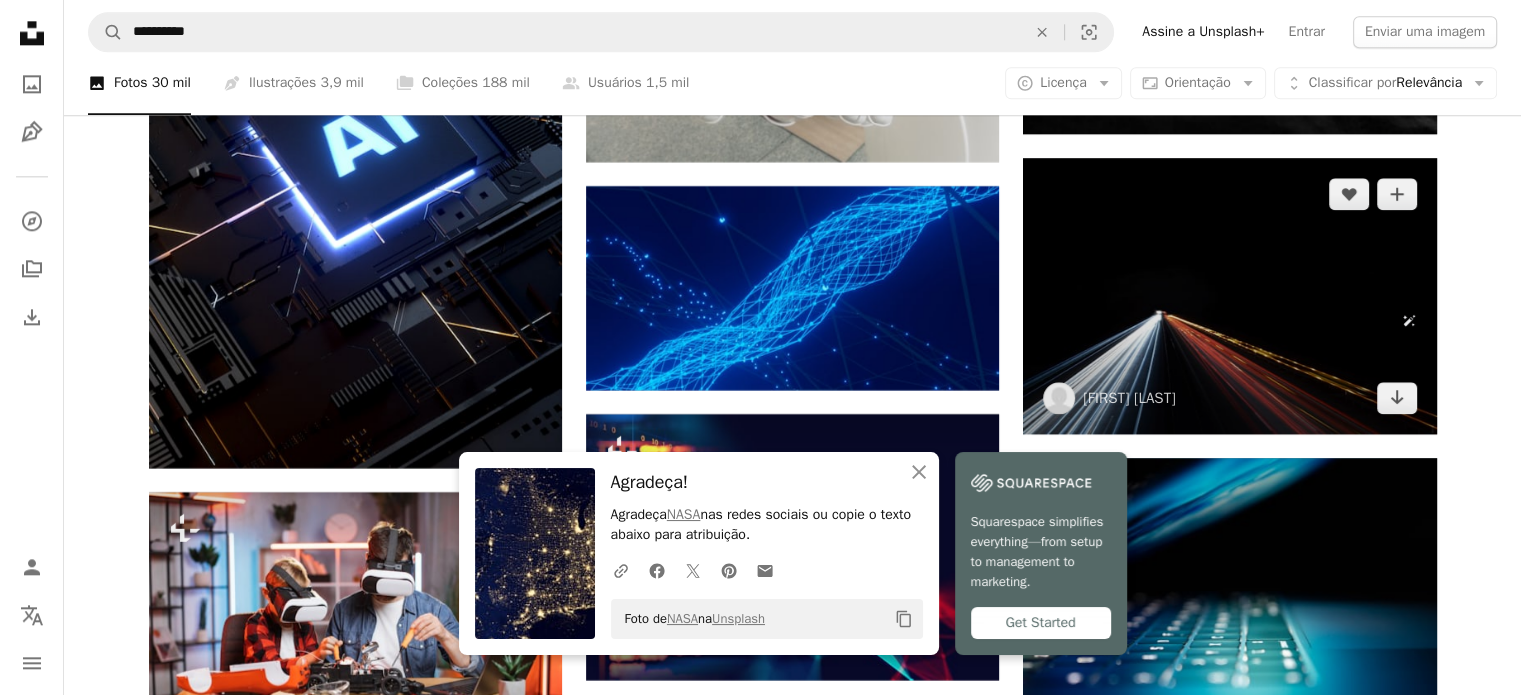 scroll, scrollTop: 10100, scrollLeft: 0, axis: vertical 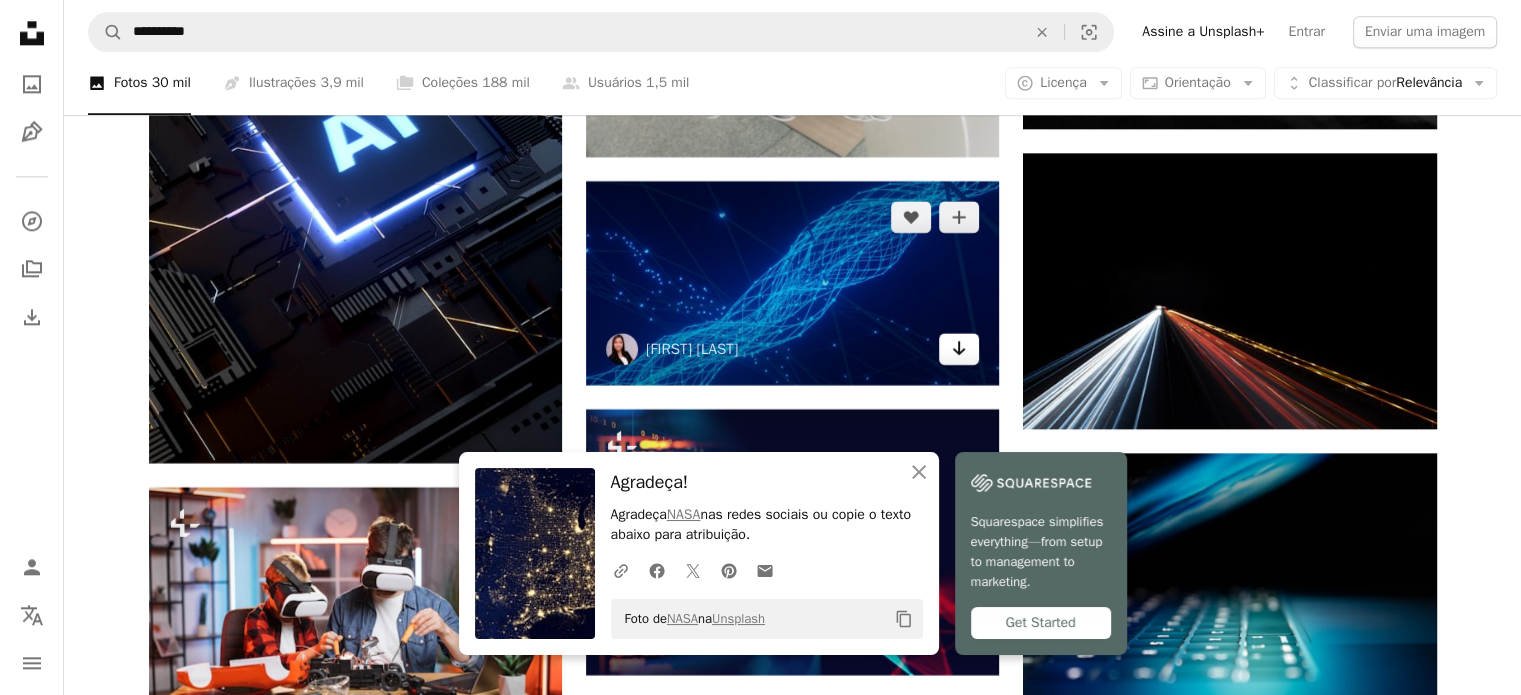 click on "Arrow pointing down" 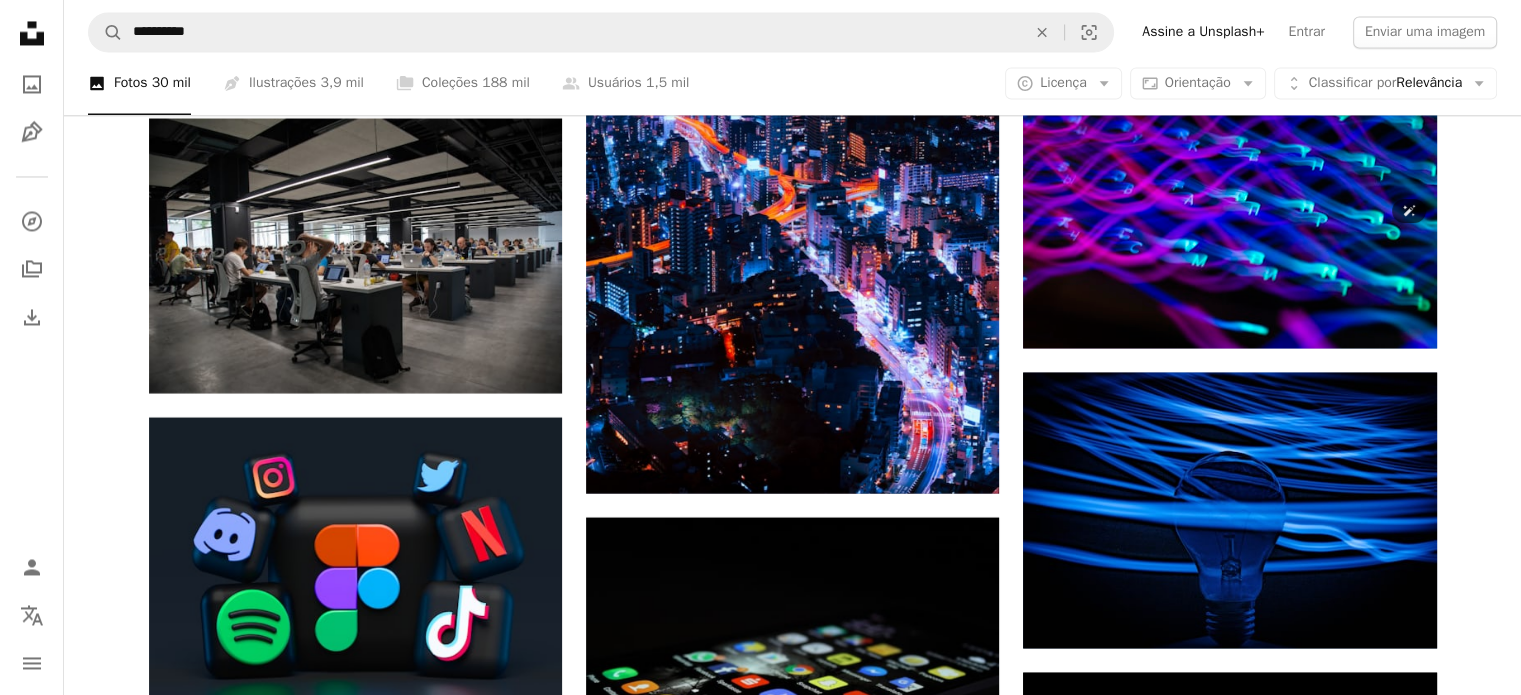 scroll, scrollTop: 11100, scrollLeft: 0, axis: vertical 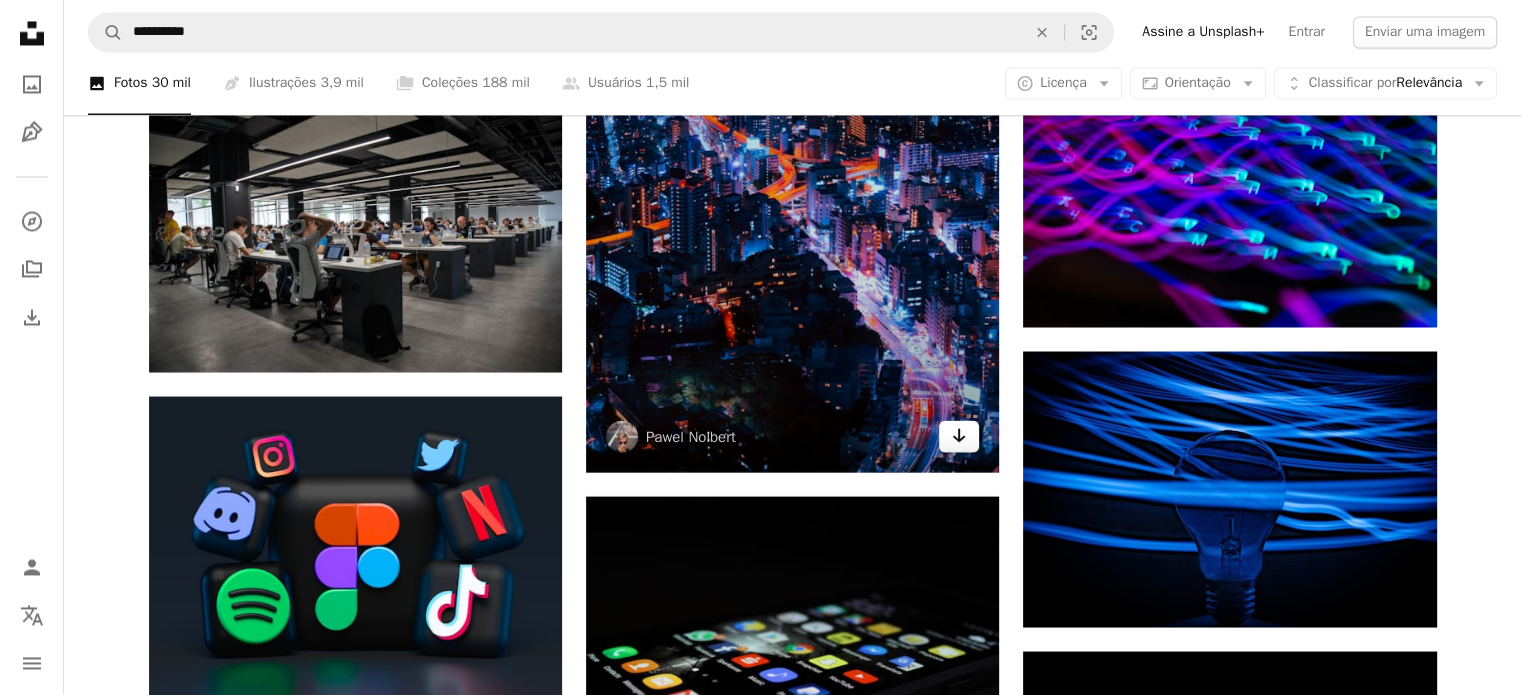 click on "Arrow pointing down" at bounding box center [959, 436] 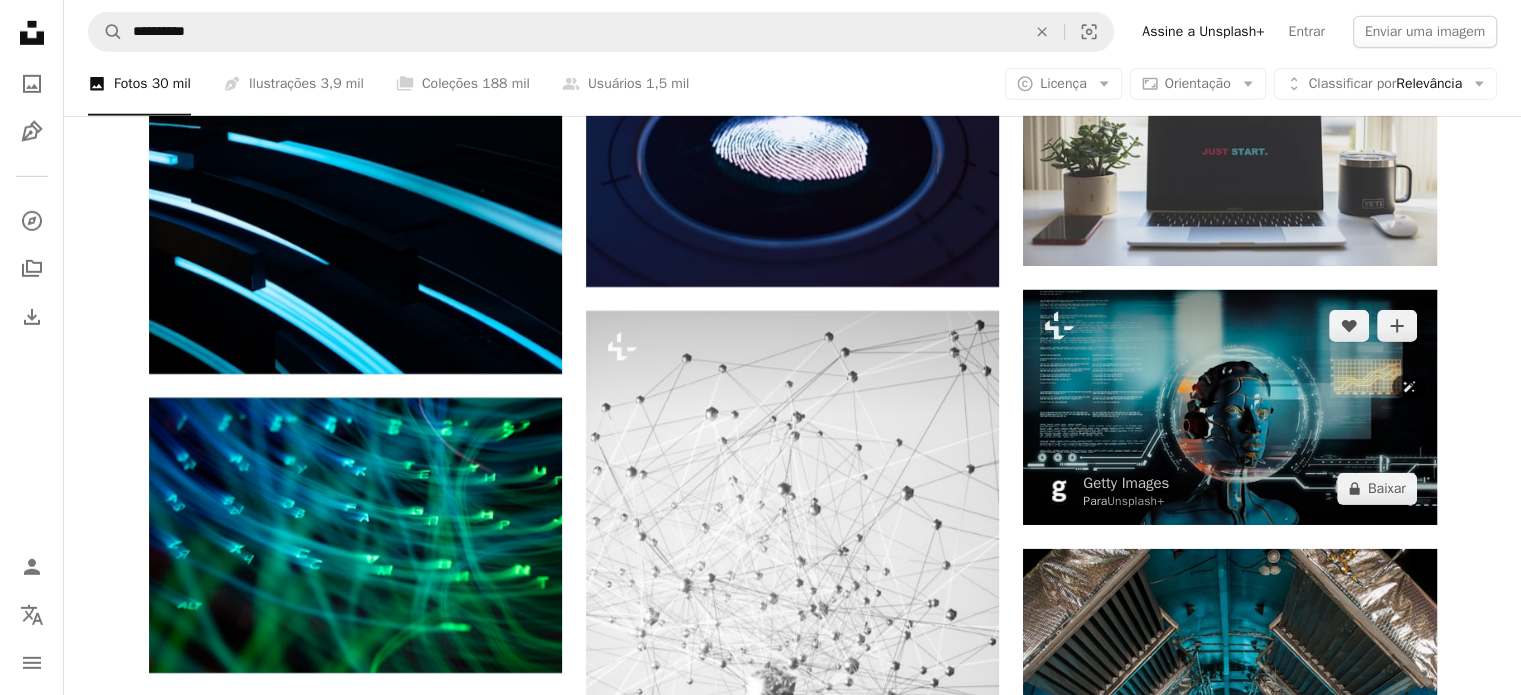 scroll, scrollTop: 14000, scrollLeft: 0, axis: vertical 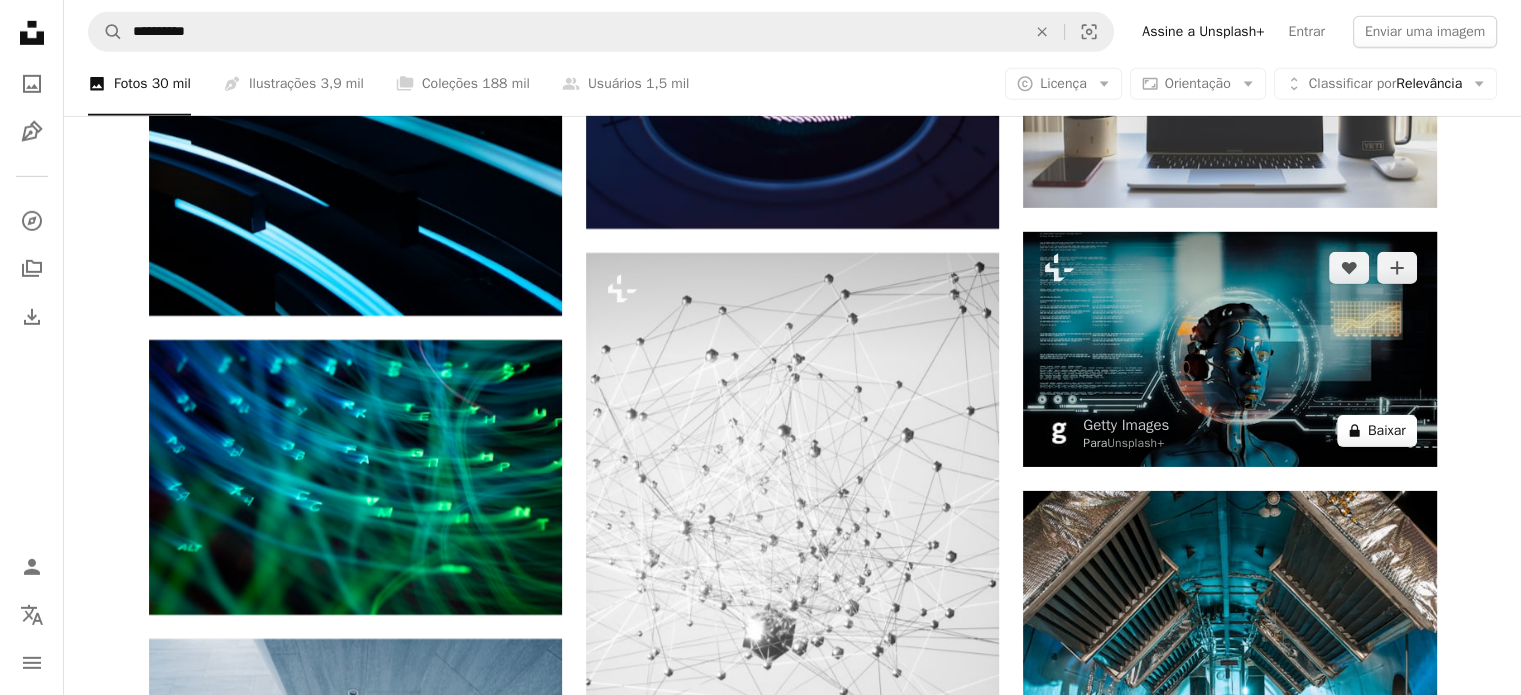 click on "A lock   Baixar" at bounding box center (1377, 431) 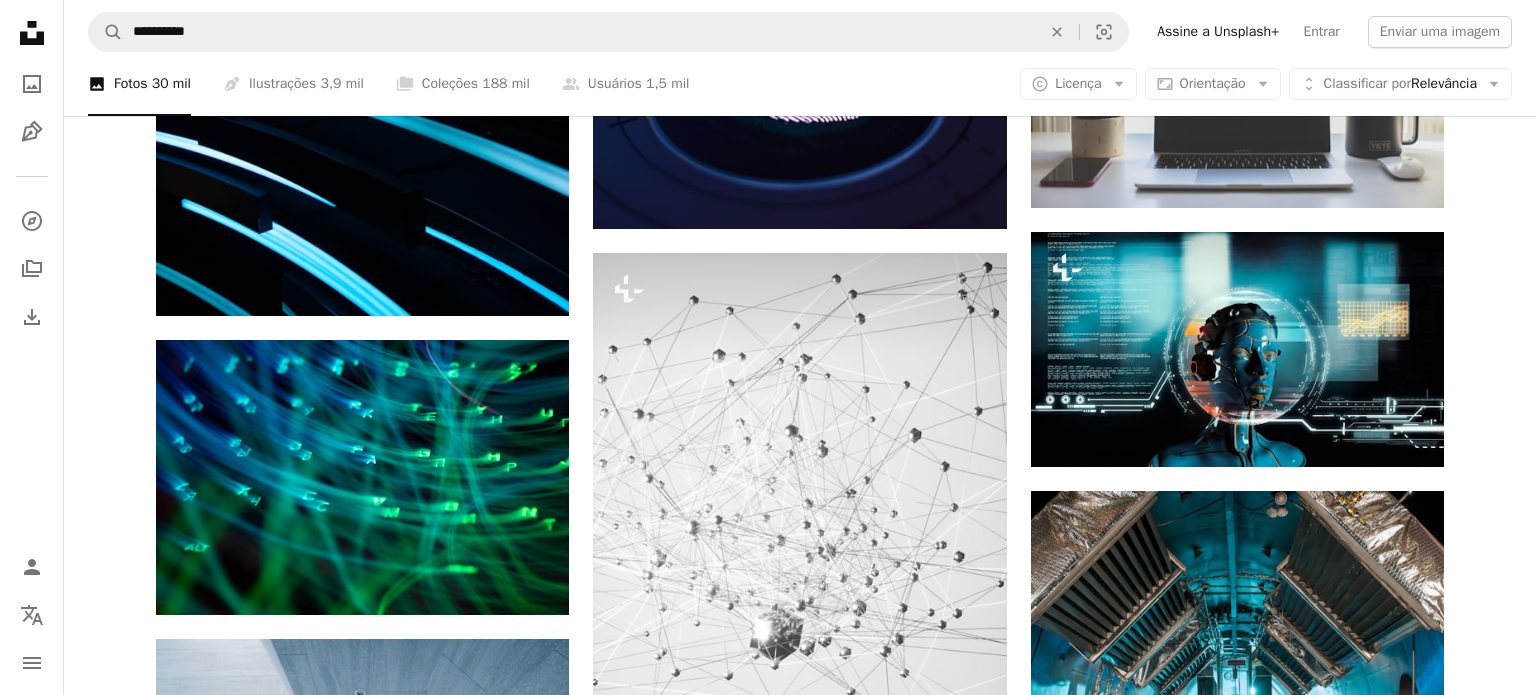 click on "An X shape Imagens premium, prontas para usar. Obtenha acesso ilimitado. A plus sign Conteúdo para associados adicionado mensalmente A plus sign Downloads royalty-free ilimitados A plus sign Ilustrações  Lançamento A plus sign Proteções legais aprimoradas anual 66%  de desconto mensal $ 12   $ 4 USD por mês * Assine a  Unsplash+ *Quando pago anualmente, faturamento antecipado de  $ 48 Mais impostos aplicáveis. Renovação automática. Cancele quando quiser." at bounding box center [768, 3266] 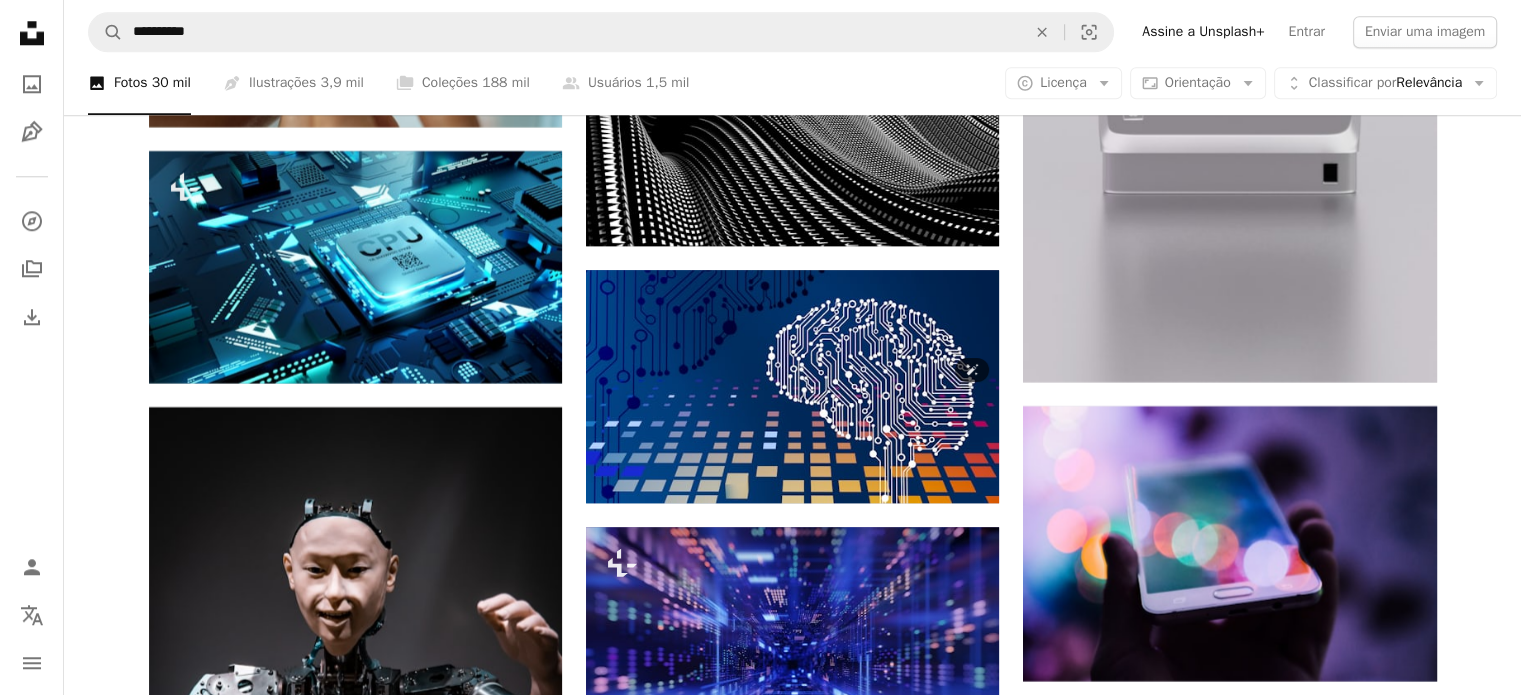 scroll, scrollTop: 17300, scrollLeft: 0, axis: vertical 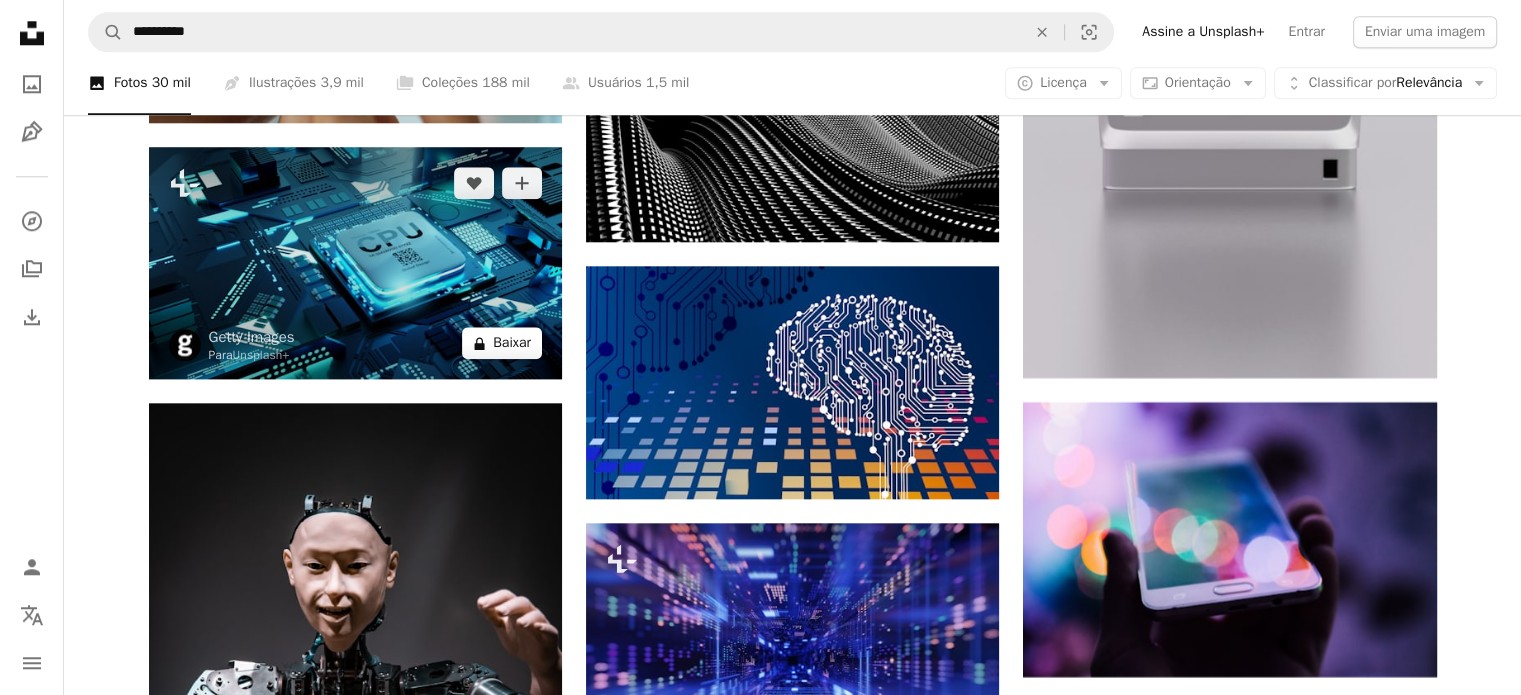 click on "A lock   Baixar" at bounding box center [502, 343] 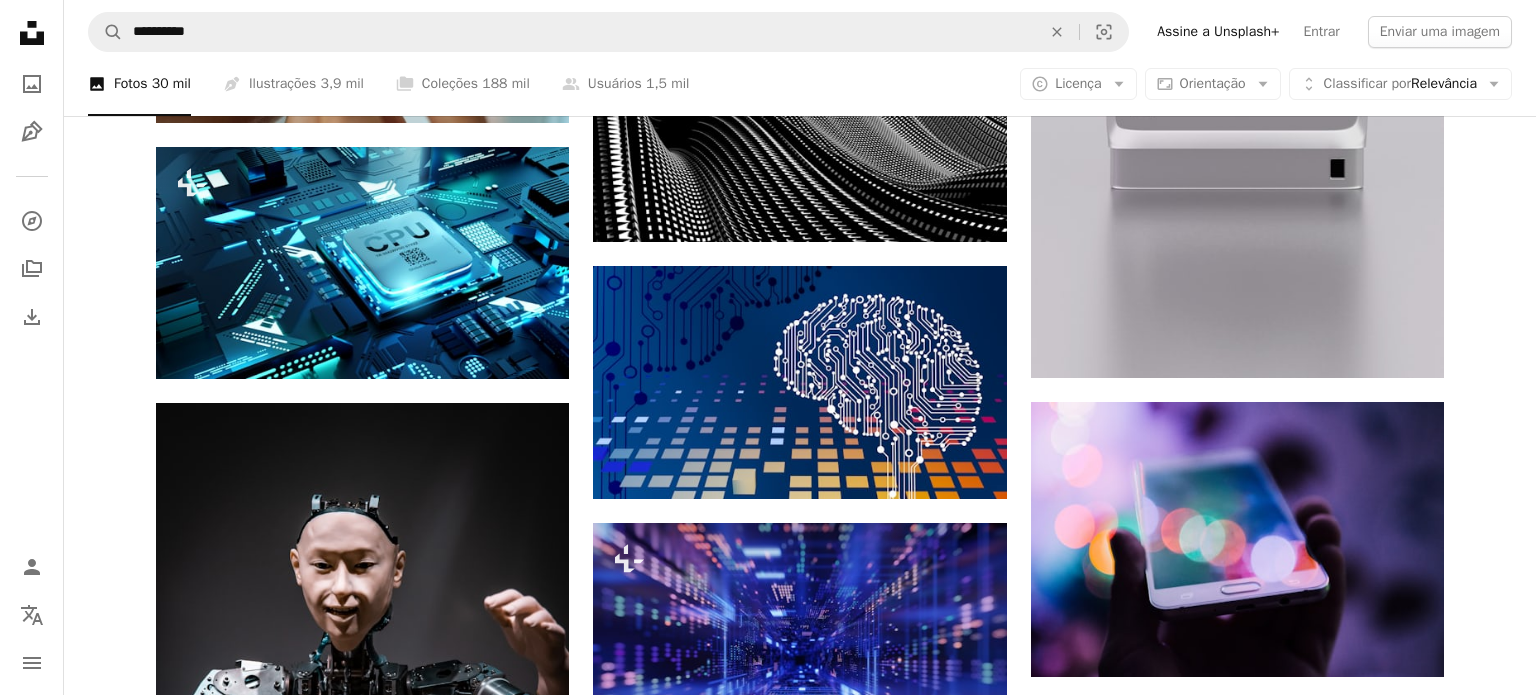 click on "An X shape Imagens premium, prontas para usar. Obtenha acesso ilimitado. A plus sign Conteúdo para associados adicionado mensalmente A plus sign Downloads royalty-free ilimitados A plus sign Ilustrações  Lançamento A plus sign Proteções legais aprimoradas anual 66%  de desconto mensal $ 12   $ 4 USD por mês * Assine a  Unsplash+ *Quando pago anualmente, faturamento antecipado de  $ 48 Mais impostos aplicáveis. Renovação automática. Cancele quando quiser." at bounding box center [768, 4460] 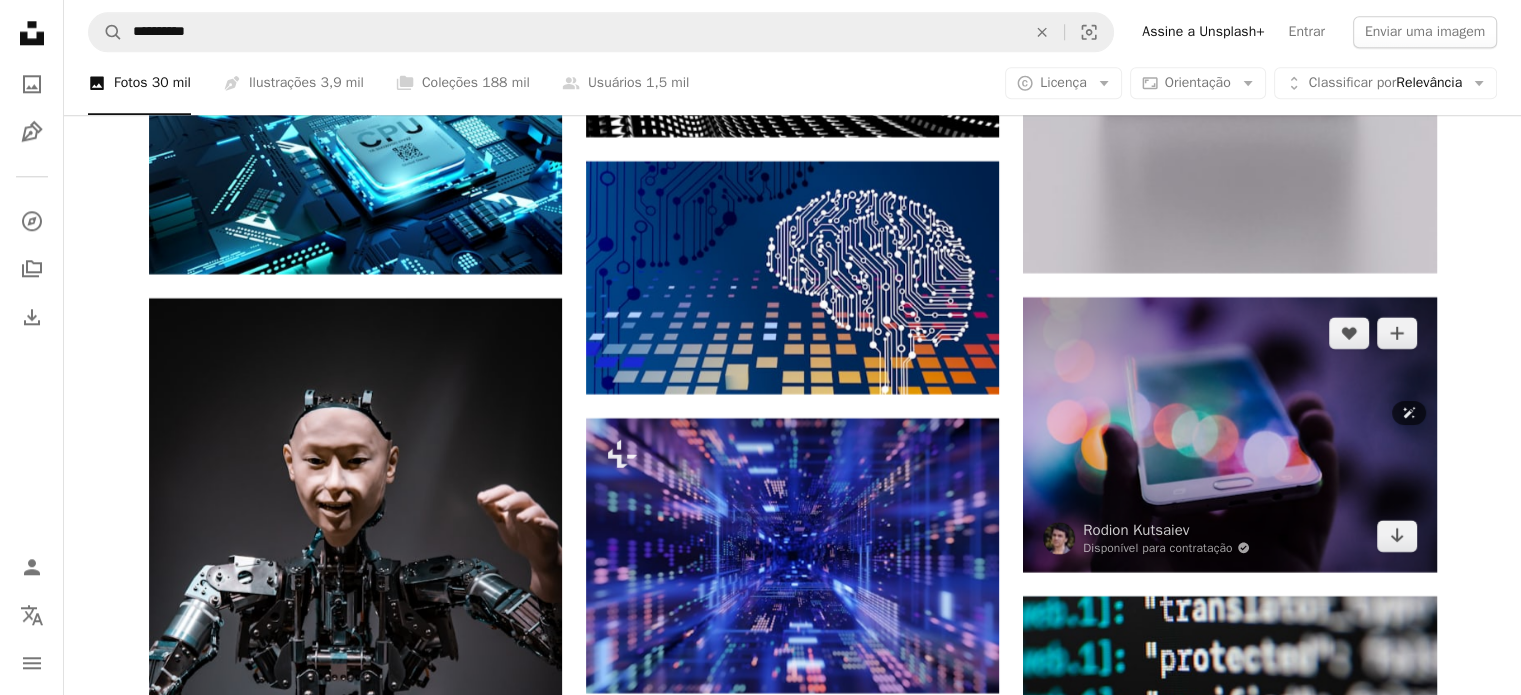 scroll, scrollTop: 17400, scrollLeft: 0, axis: vertical 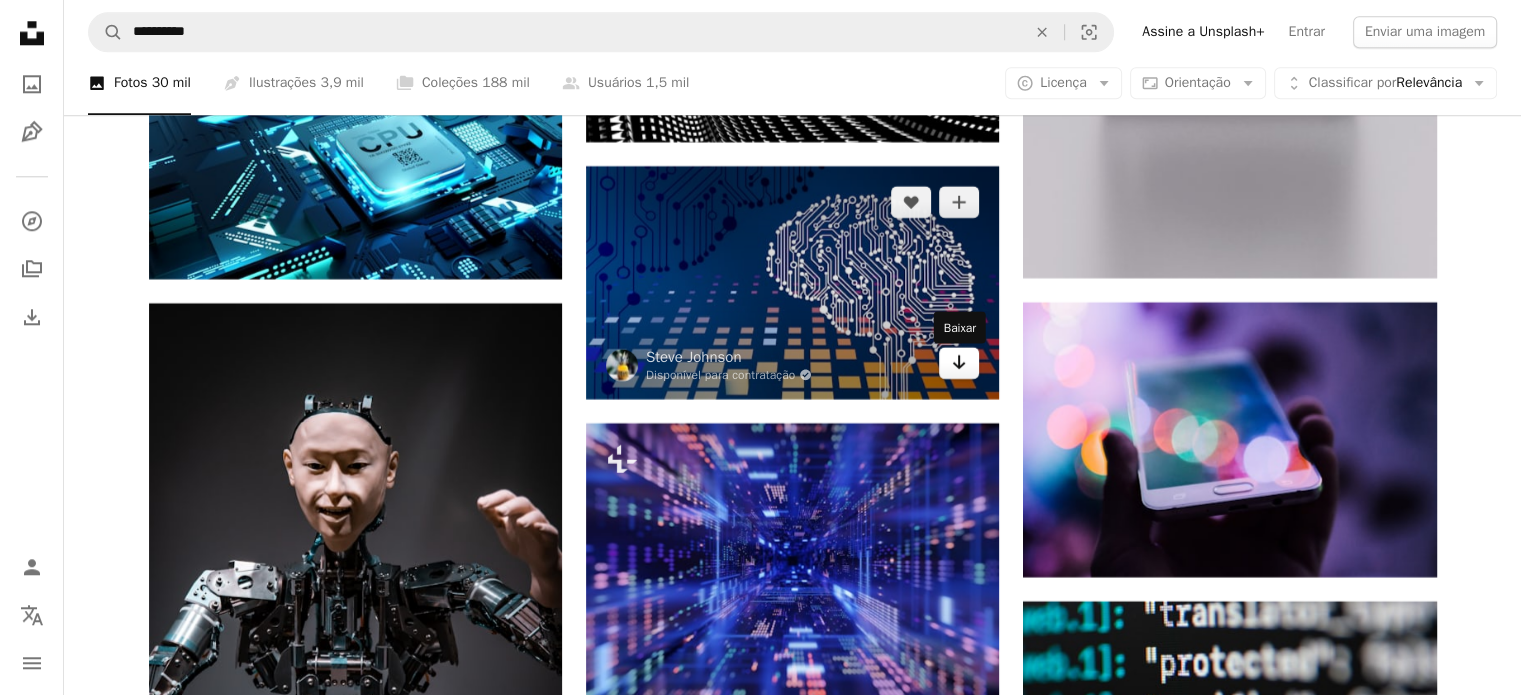 click on "Arrow pointing down" 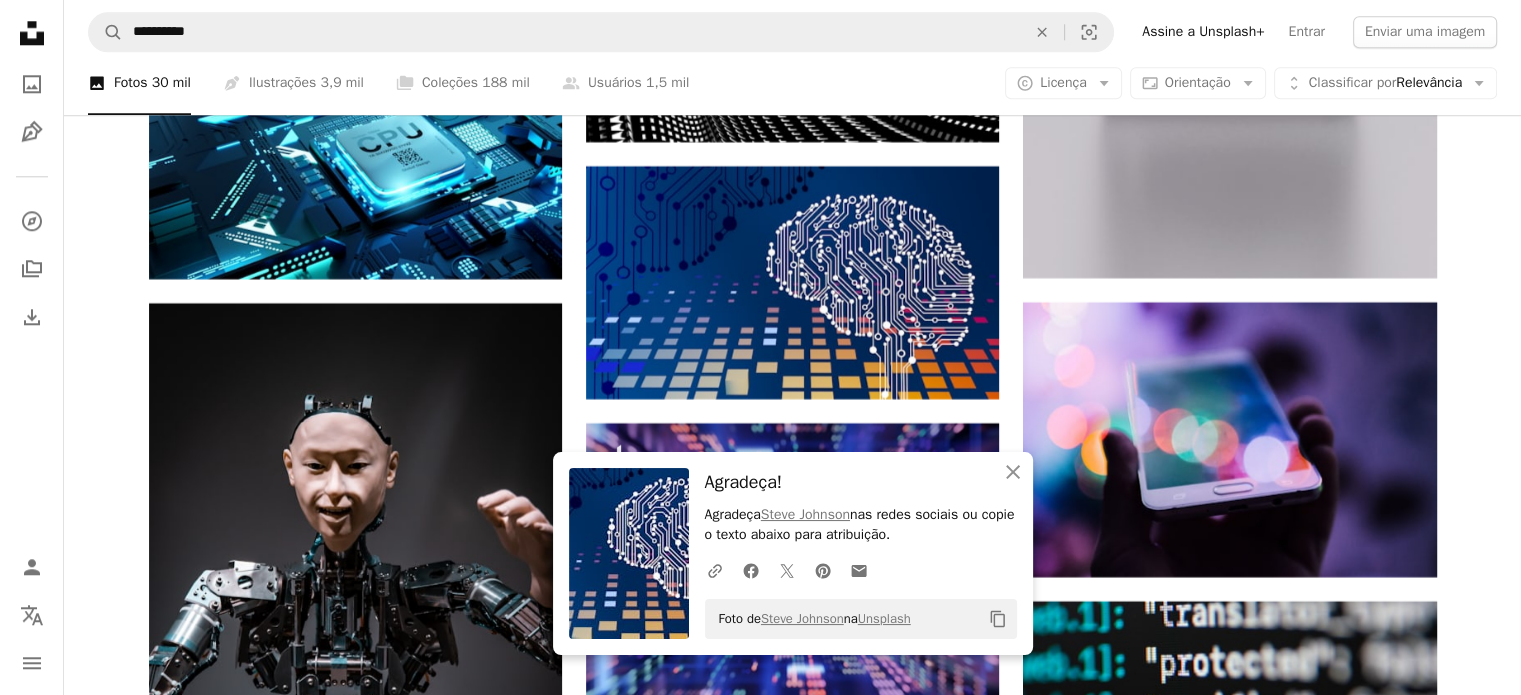 click on "Promovido A heart A plus sign Surface Laptops designed by Microsoft   ↗ Arrow pointing down A heart A plus sign [FIRST] [LAST] Disponível para contratação A checkmark inside of a circle Arrow pointing down A heart A plus sign [FIRST] [LAST] Disponível para contratação A checkmark inside of a circle Arrow pointing down Plus sign for Unsplash+ A heart A plus sign Getty Images Para  Unsplash+ A lock   Baixar Plus sign for Unsplash+ A heart A plus sign Getty Images Para  Unsplash+ A lock   Baixar Promovido Colaboração com   [FIRST] [LAST]  A heart A plus sign Square Payments made easy   ↗ Arrow pointing down Plus sign for Unsplash+ A heart A plus sign Getty Images Para  Unsplash+ A lock   Baixar Plus sign for Unsplash+ A heart A plus sign Getty Images Para  Unsplash+ A lock   Baixar A heart A plus sign [FIRST] Arrow pointing down A heart A plus sign Squarespace: get projects, get paid Get Started A heart A plus sign [FIRST] [LAST] Arrow pointing down A heart" at bounding box center (792, -6444) 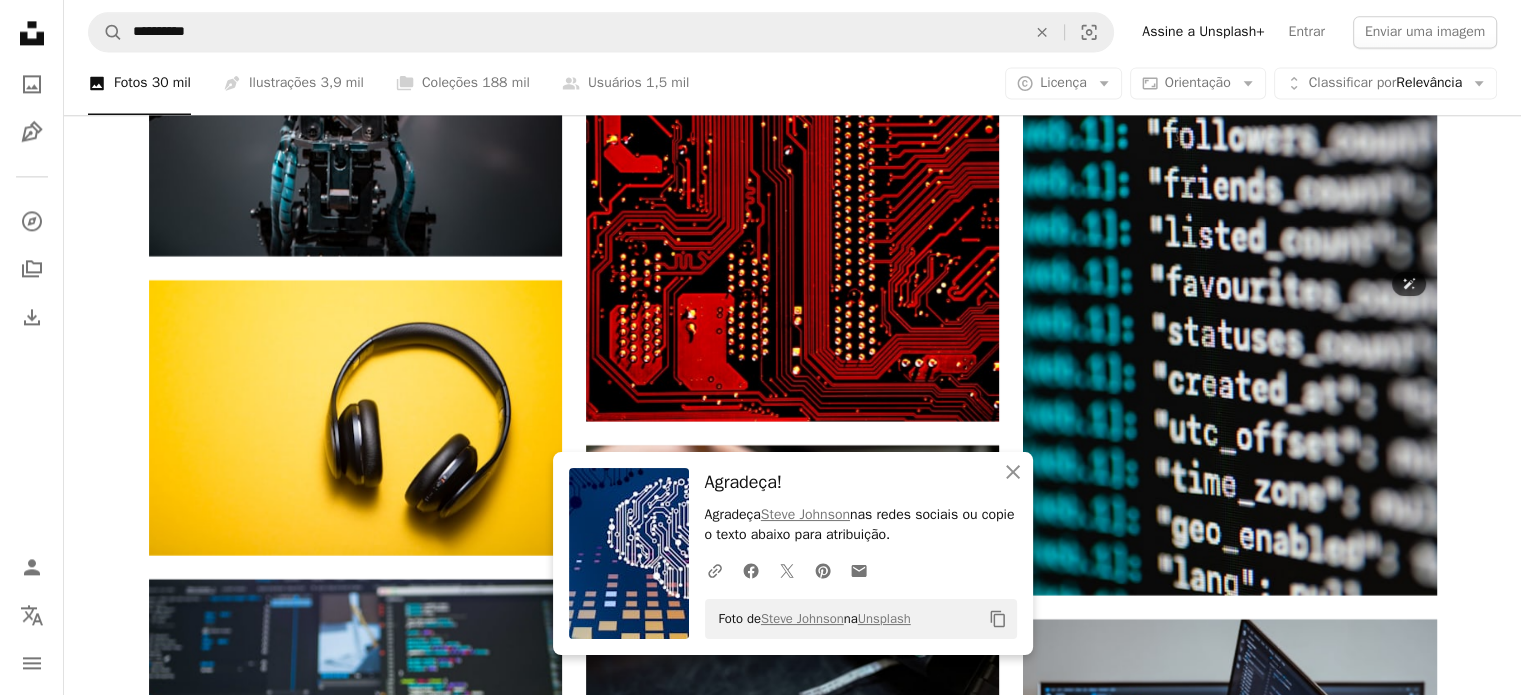 scroll, scrollTop: 18100, scrollLeft: 0, axis: vertical 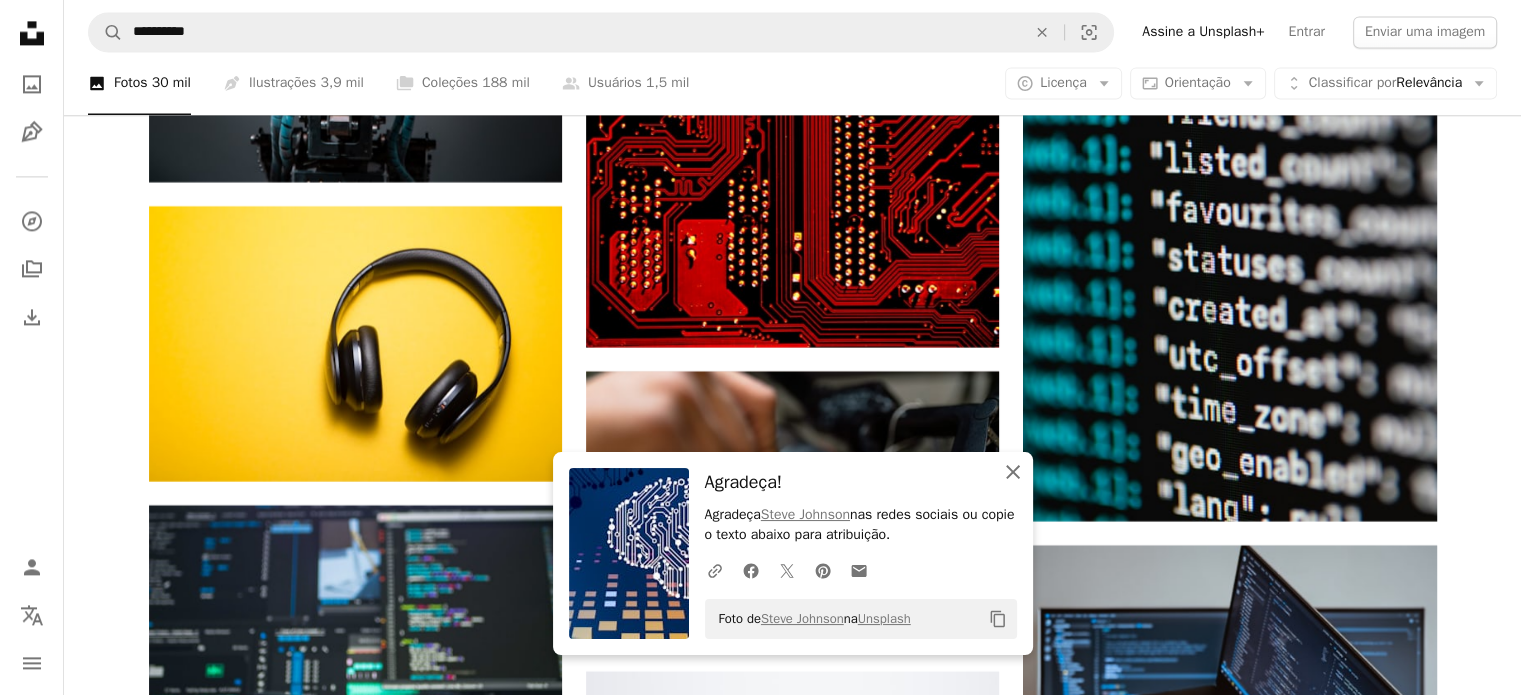 click 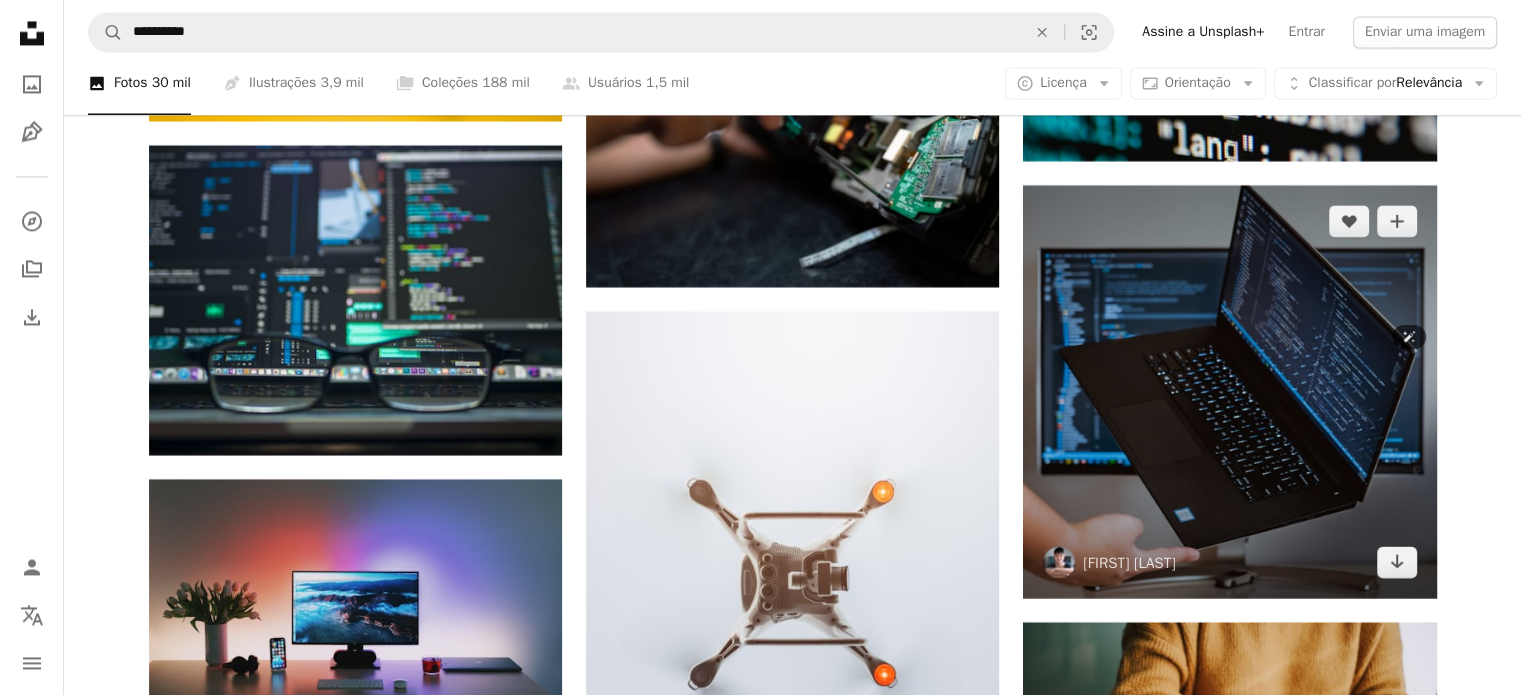scroll, scrollTop: 18500, scrollLeft: 0, axis: vertical 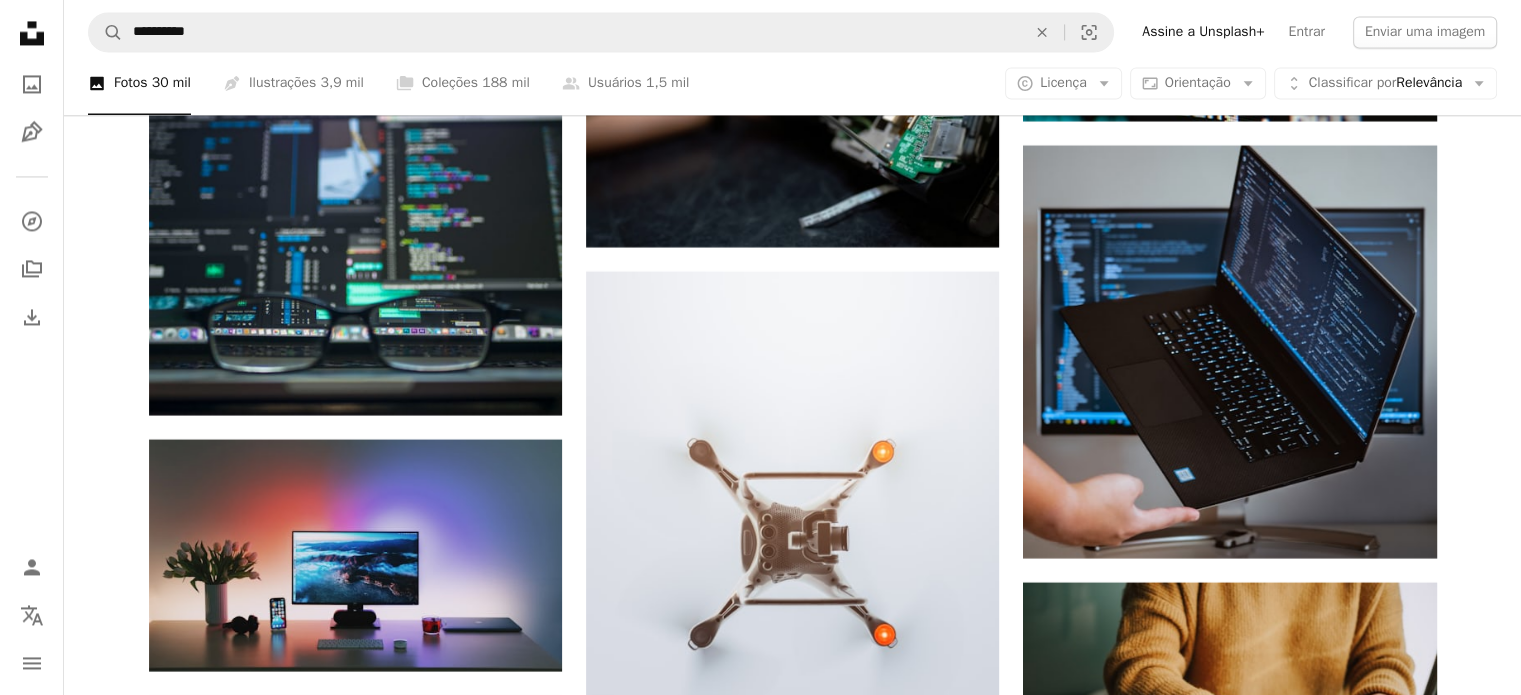 click on "Promovido A heart A plus sign Surface Laptops designed by Microsoft   ↗ Arrow pointing down A heart A plus sign [FIRST] [LAST] Disponível para contratação A checkmark inside of a circle Arrow pointing down A heart A plus sign [FIRST] [LAST] Disponível para contratação A checkmark inside of a circle Arrow pointing down Plus sign for Unsplash+ A heart A plus sign Getty Images Para  Unsplash+ A lock   Baixar Plus sign for Unsplash+ A heart A plus sign Getty Images Para  Unsplash+ A lock   Baixar Promovido Colaboração com   [FIRST] [LAST]  A heart A plus sign Square Payments made easy   ↗ Arrow pointing down Plus sign for Unsplash+ A heart A plus sign Getty Images Para  Unsplash+ A lock   Baixar Plus sign for Unsplash+ A heart A plus sign Getty Images Para  Unsplash+ A lock   Baixar A heart A plus sign [FIRST] Arrow pointing down A heart A plus sign Squarespace: get projects, get paid Get Started A heart A plus sign [FIRST] [LAST] Arrow pointing down A heart" at bounding box center (792, -7544) 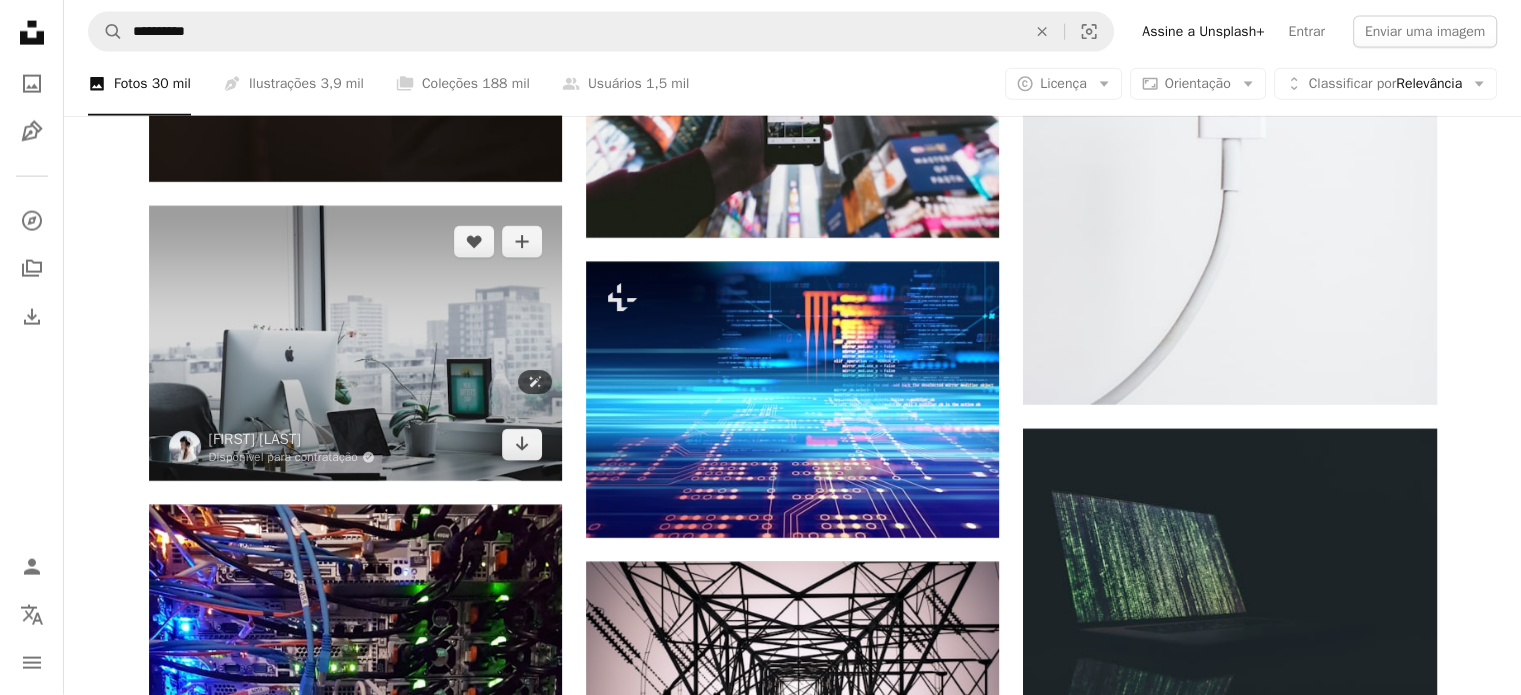 scroll, scrollTop: 19900, scrollLeft: 0, axis: vertical 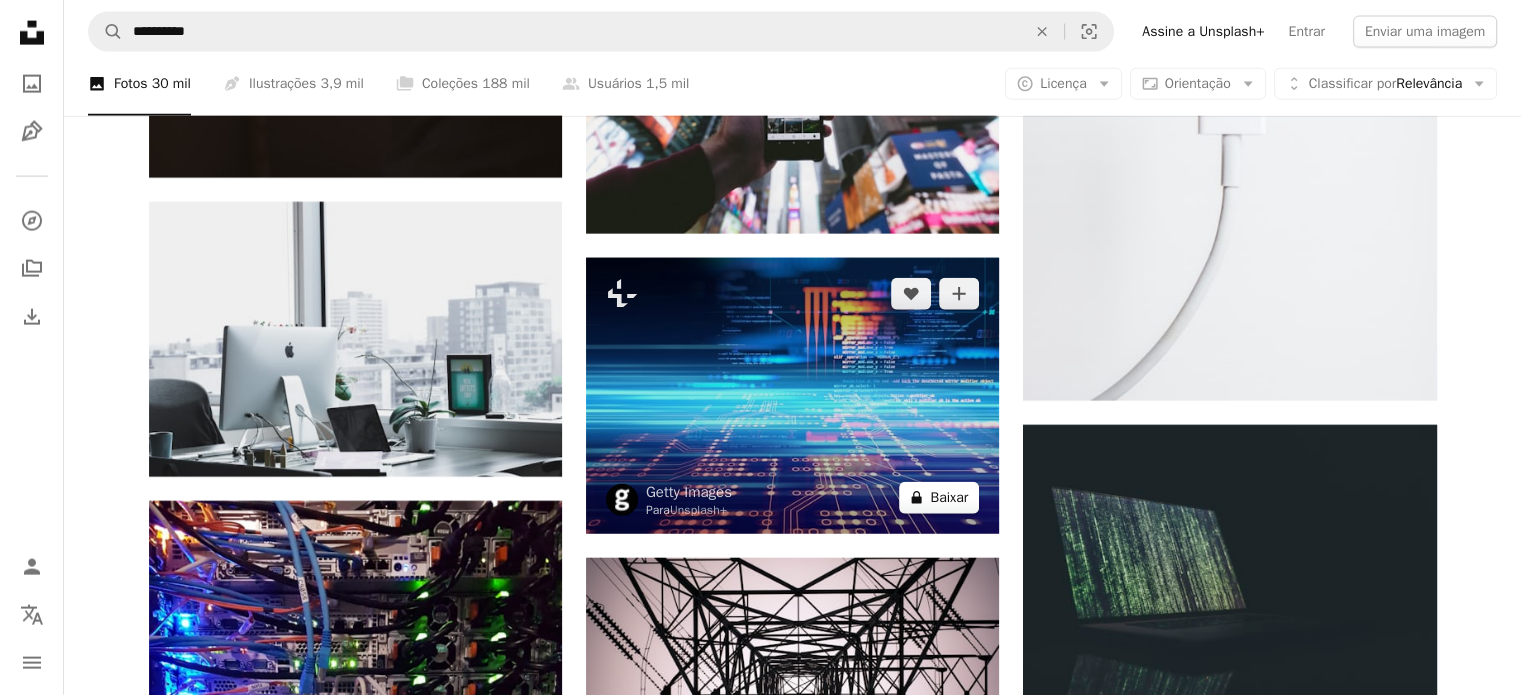 click on "A lock   Baixar" at bounding box center [939, 498] 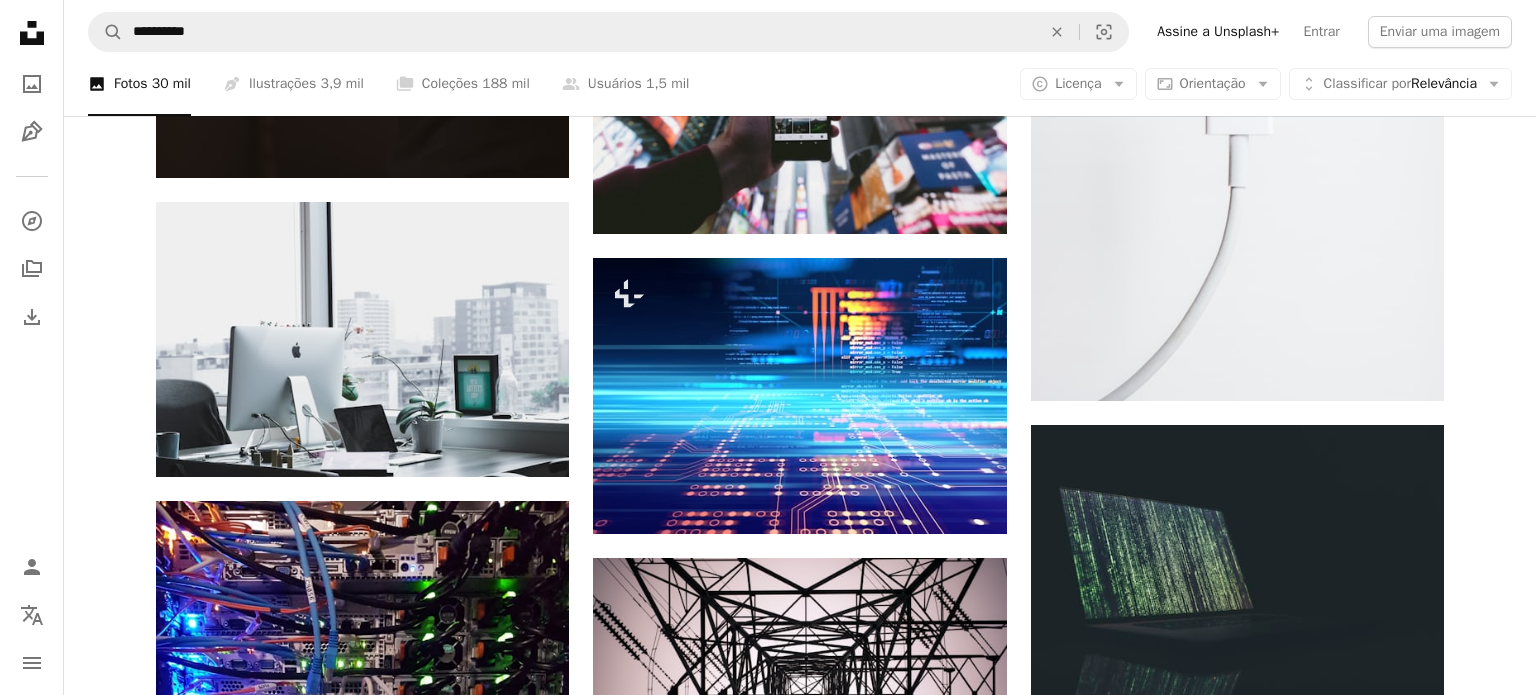 click on "An X shape Imagens premium, prontas para usar. Obtenha acesso ilimitado. A plus sign Conteúdo para associados adicionado mensalmente A plus sign Downloads royalty-free ilimitados A plus sign Ilustrações  Lançamento A plus sign Proteções legais aprimoradas anual 66%  de desconto mensal $ 12   $ 4 USD por mês * Assine a  Unsplash+ *Quando pago anualmente, faturamento antecipado de  $ 48 Mais impostos aplicáveis. Renovação automática. Cancele quando quiser." at bounding box center [768, 3993] 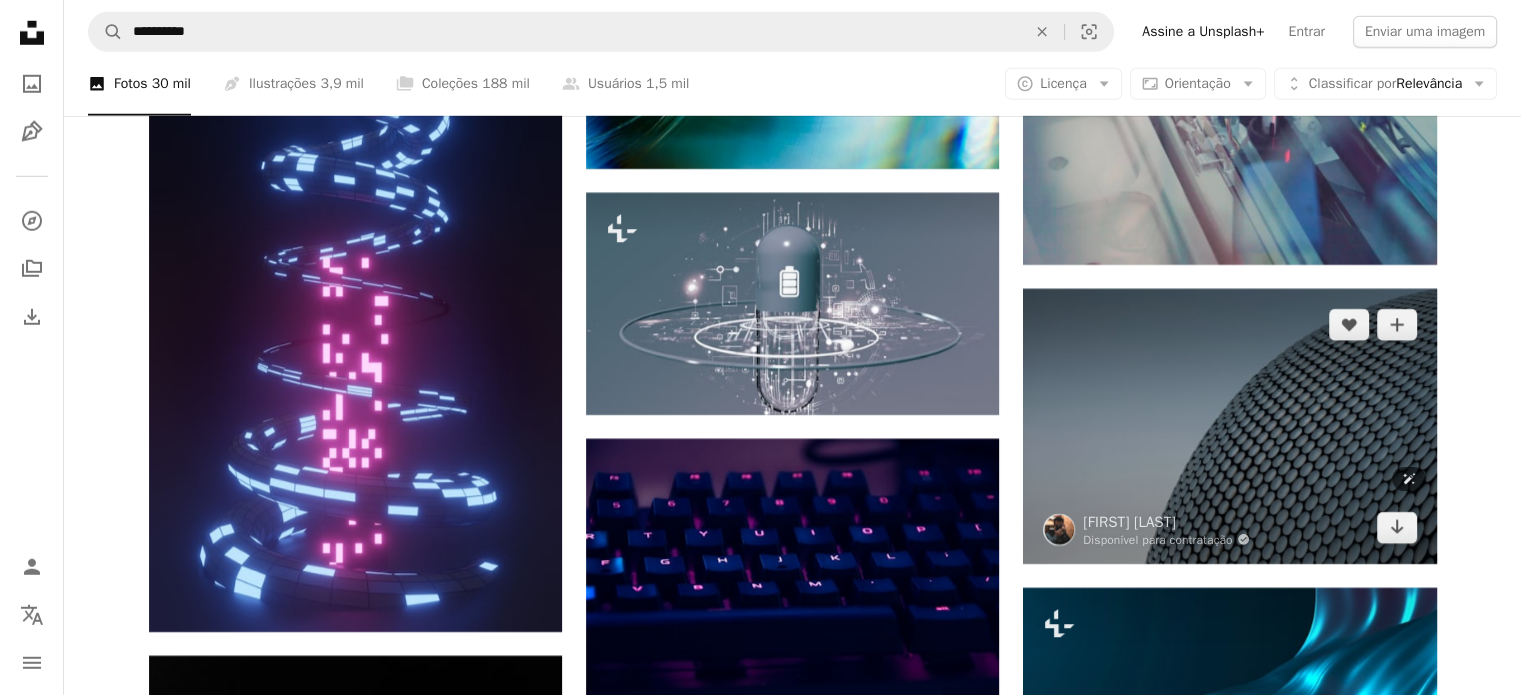 scroll, scrollTop: 21200, scrollLeft: 0, axis: vertical 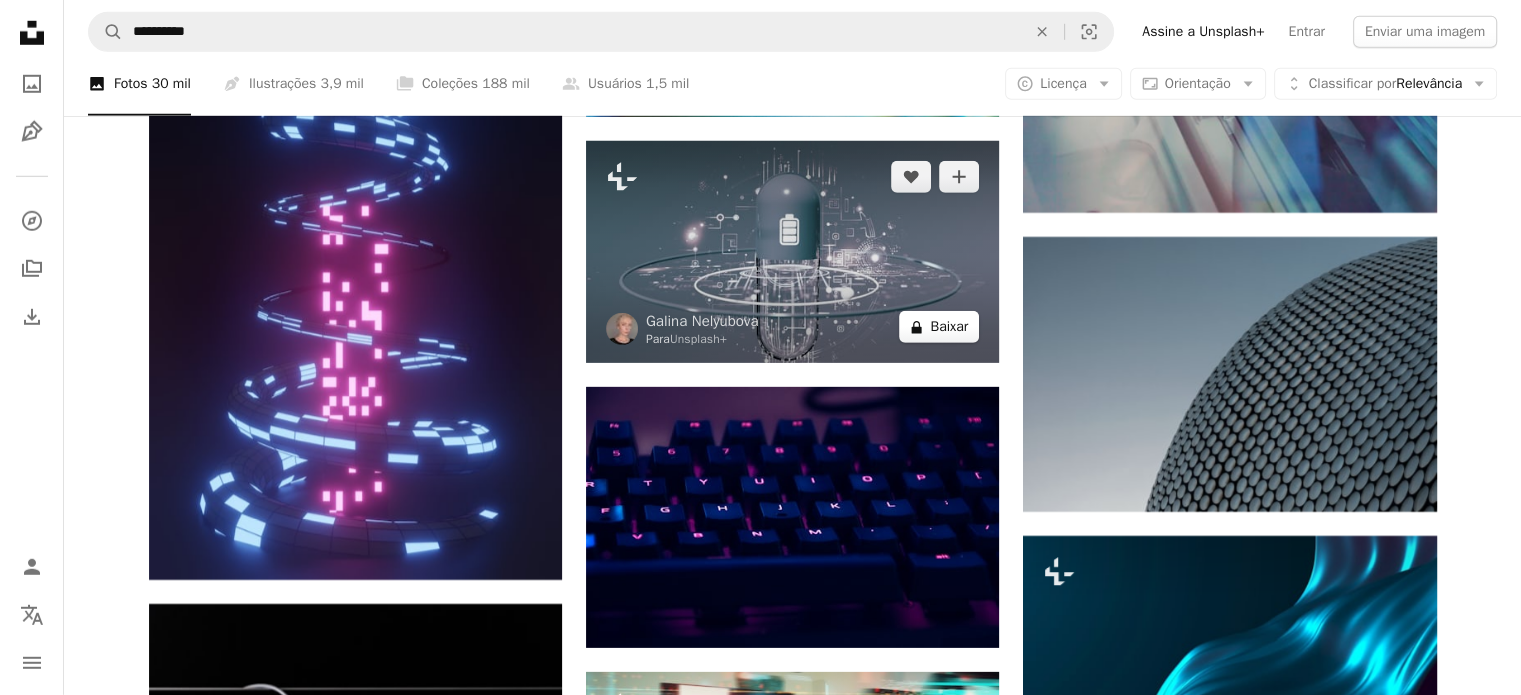 click on "A lock   Baixar" at bounding box center [939, 327] 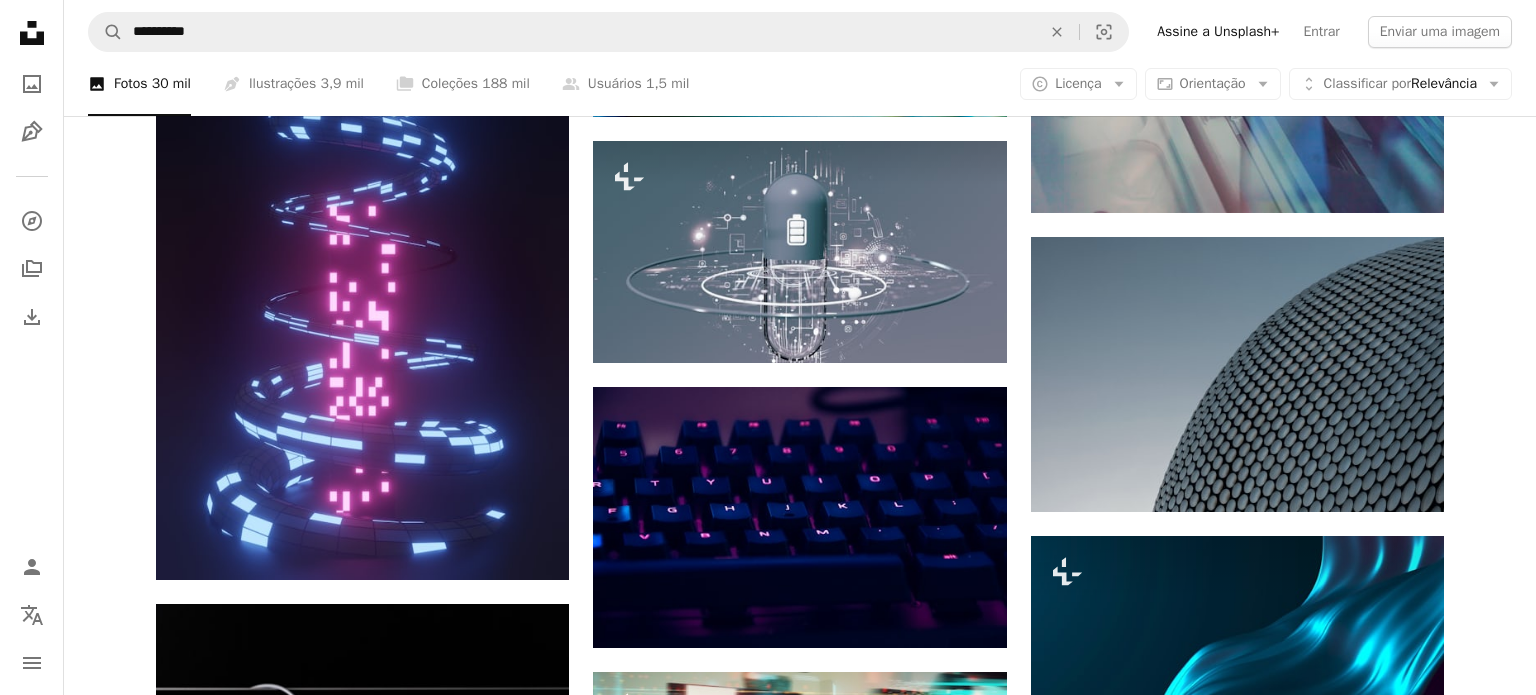 click on "An X shape Imagens premium, prontas para usar. Obtenha acesso ilimitado. A plus sign Conteúdo para associados adicionado mensalmente A plus sign Downloads royalty-free ilimitados A plus sign Ilustrações  Lançamento A plus sign Proteções legais aprimoradas anual 66%  de desconto mensal $ 12   $ 4 USD por mês * Assine a  Unsplash+ *Quando pago anualmente, faturamento antecipado de  $ 48 Mais impostos aplicáveis. Renovação automática. Cancele quando quiser." at bounding box center (768, 4875) 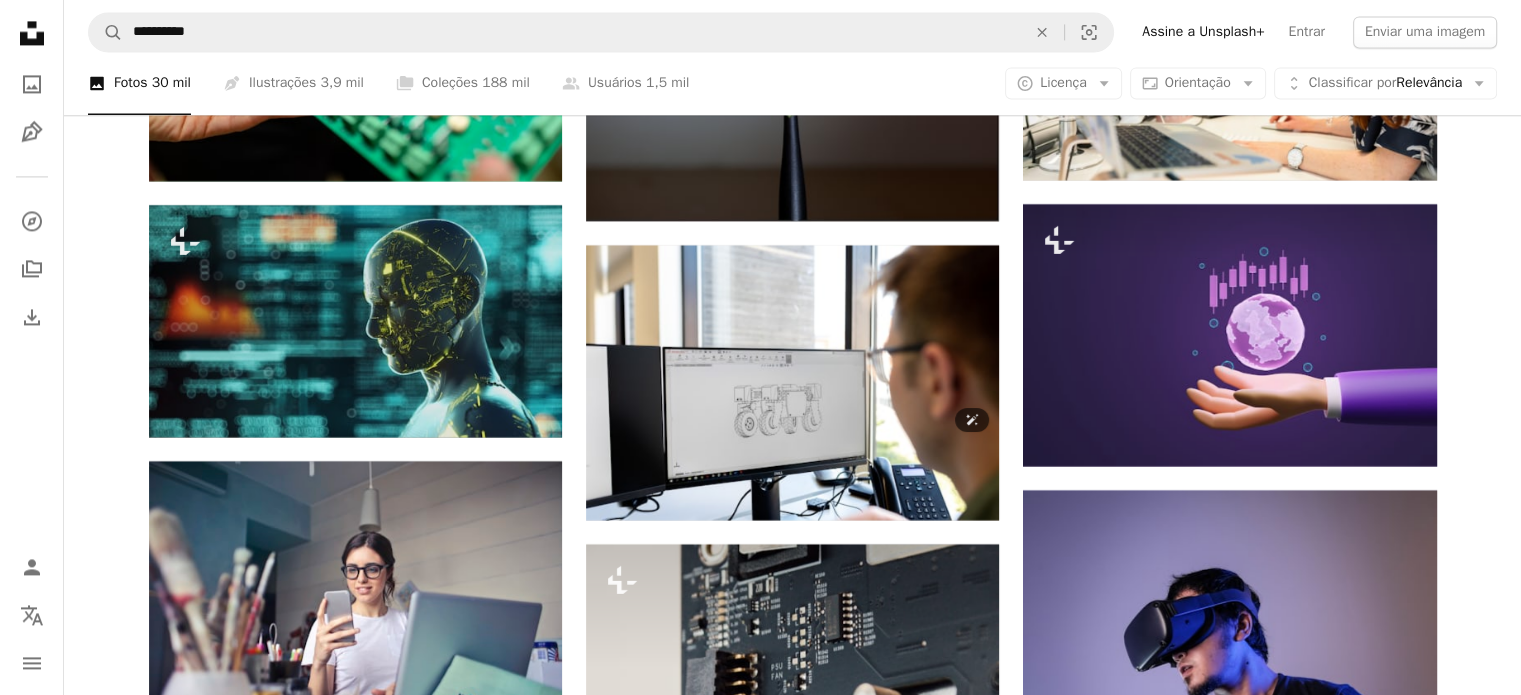 scroll, scrollTop: 25900, scrollLeft: 0, axis: vertical 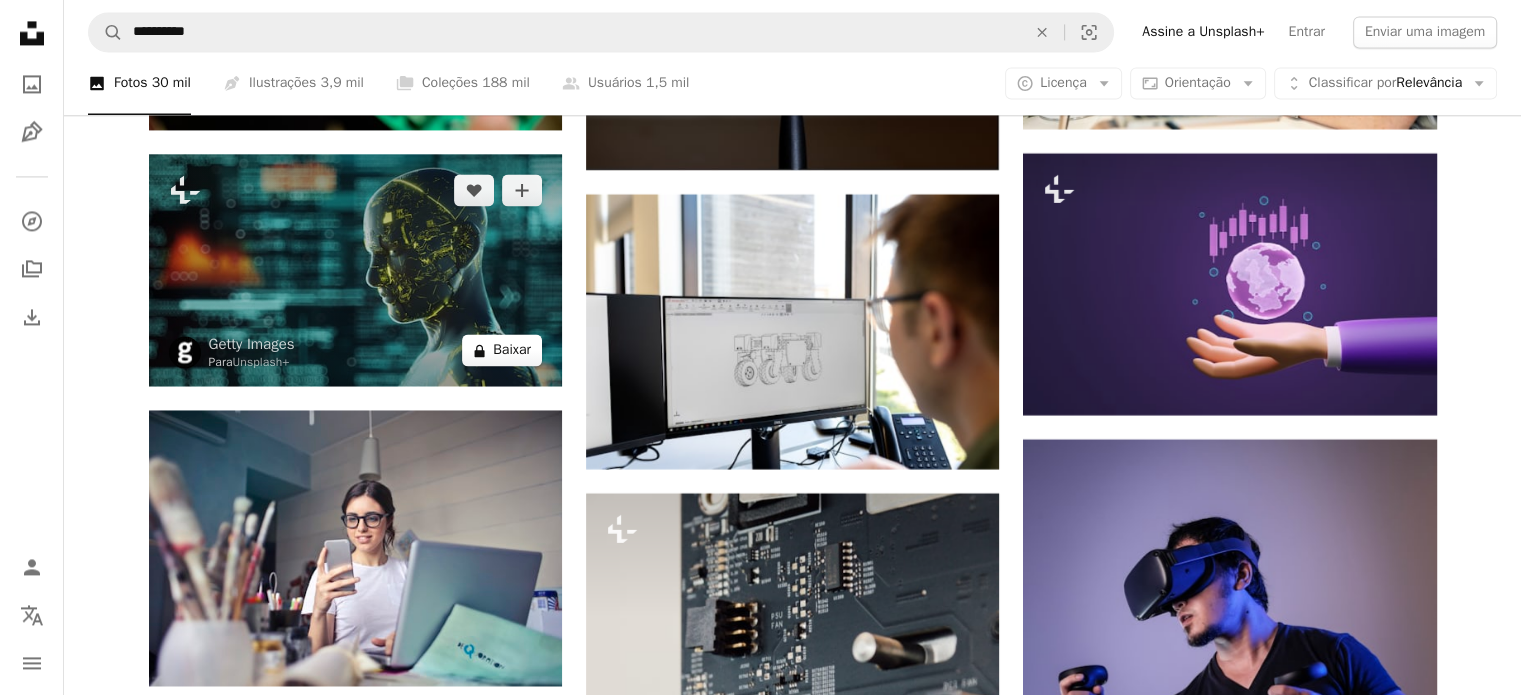 click on "A lock   Baixar" at bounding box center (502, 350) 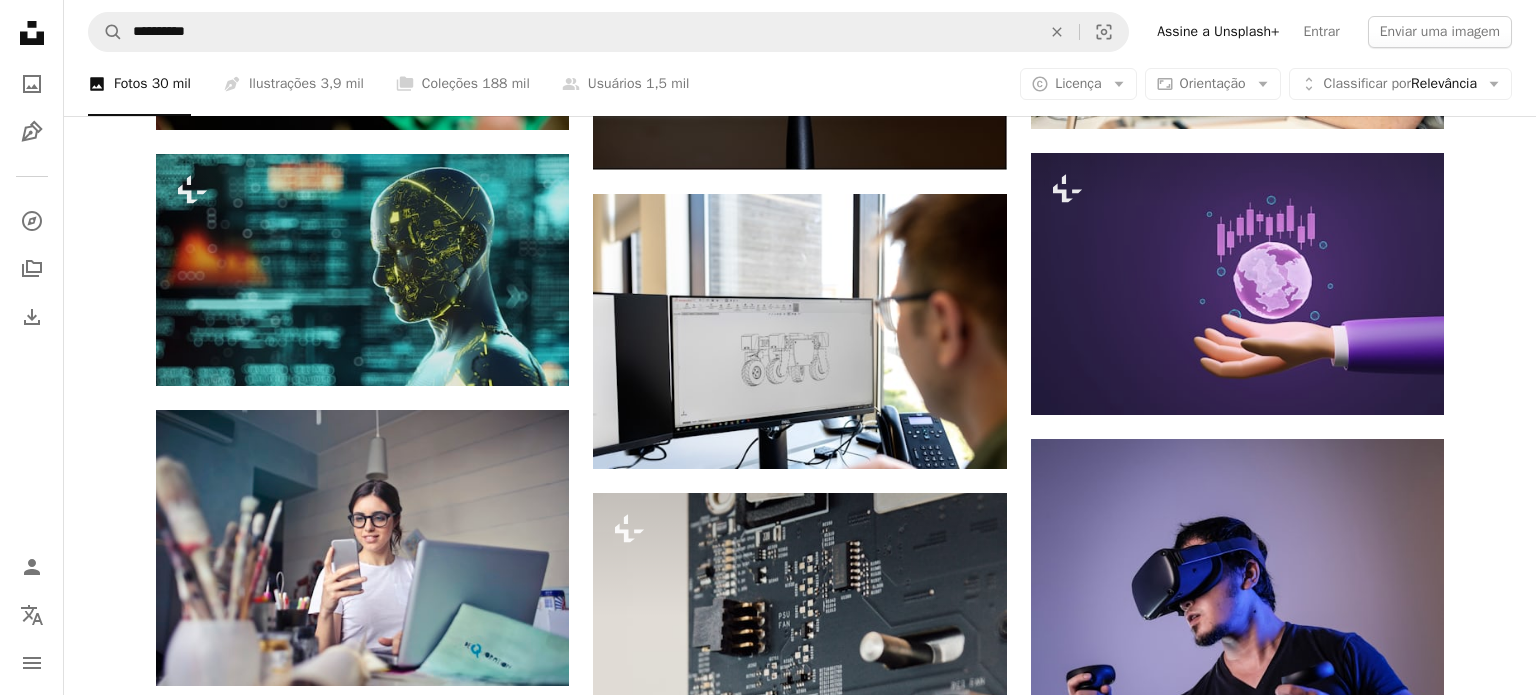 click on "An X shape Imagens premium, prontas para usar. Obtenha acesso ilimitado. A plus sign Conteúdo para associados adicionado mensalmente A plus sign Downloads royalty-free ilimitados A plus sign Ilustrações  Lançamento A plus sign Proteções legais aprimoradas anual 66%  de desconto mensal $ 12   $ 4 USD por mês * Assine a  Unsplash+ *Quando pago anualmente, faturamento antecipado de  $ 48 Mais impostos aplicáveis. Renovação automática. Cancele quando quiser." at bounding box center [768, 5114] 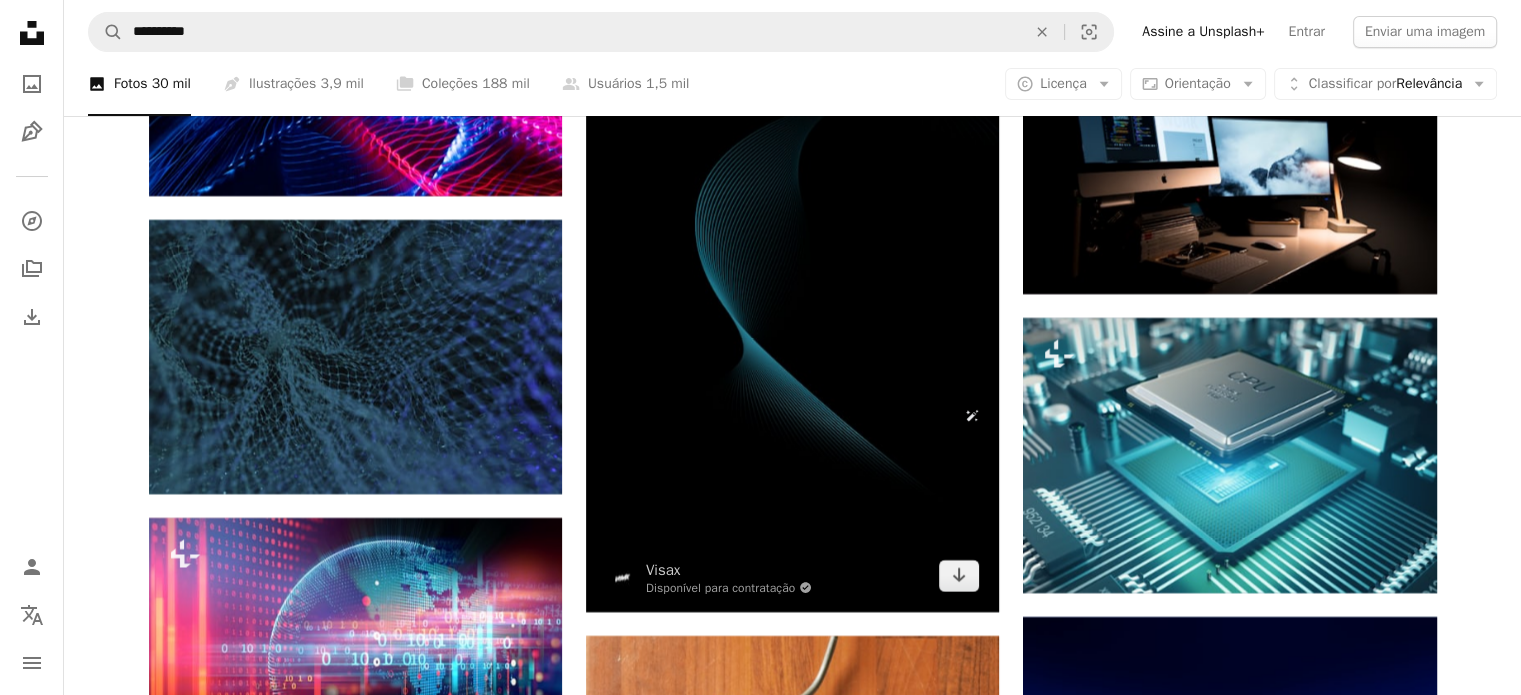 scroll, scrollTop: 30400, scrollLeft: 0, axis: vertical 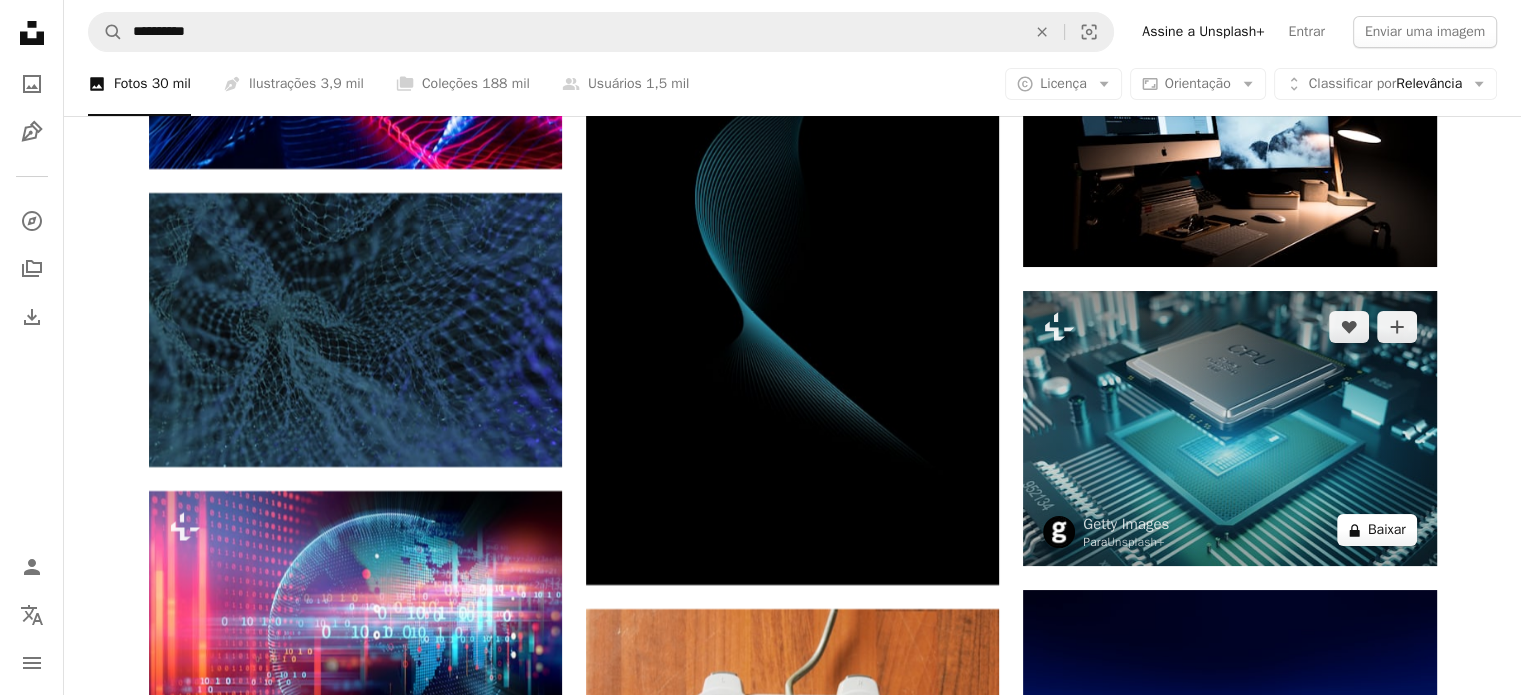 click on "A lock   Baixar" at bounding box center [1377, 530] 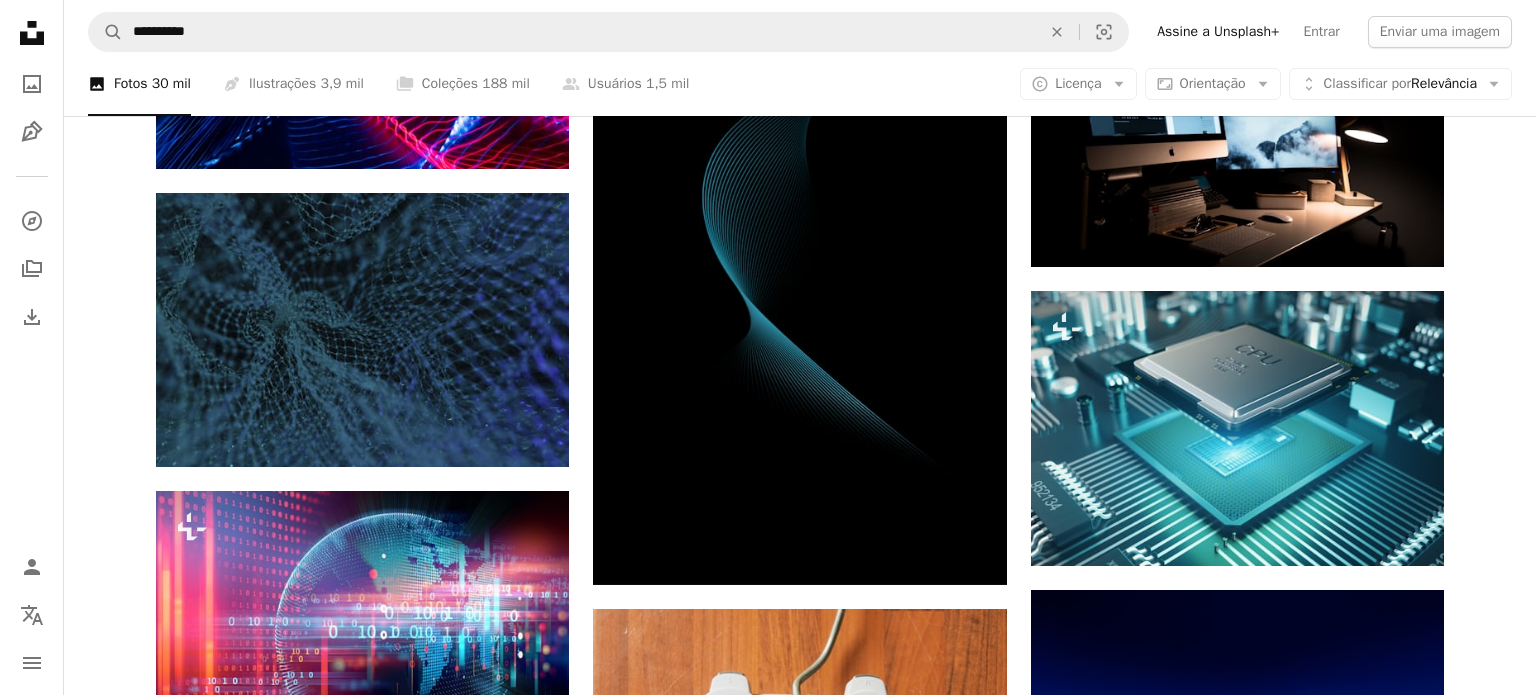 click on "An X shape Imagens premium, prontas para usar. Obtenha acesso ilimitado. A plus sign Conteúdo para associados adicionado mensalmente A plus sign Downloads royalty-free ilimitados A plus sign Ilustrações  Lançamento A plus sign Proteções legais aprimoradas anual 66%  de desconto mensal $ 12   $ 4 USD por mês * Assine a  Unsplash+ *Quando pago anualmente, faturamento antecipado de  $ 48 Mais impostos aplicáveis. Renovação automática. Cancele quando quiser." at bounding box center (768, 3331) 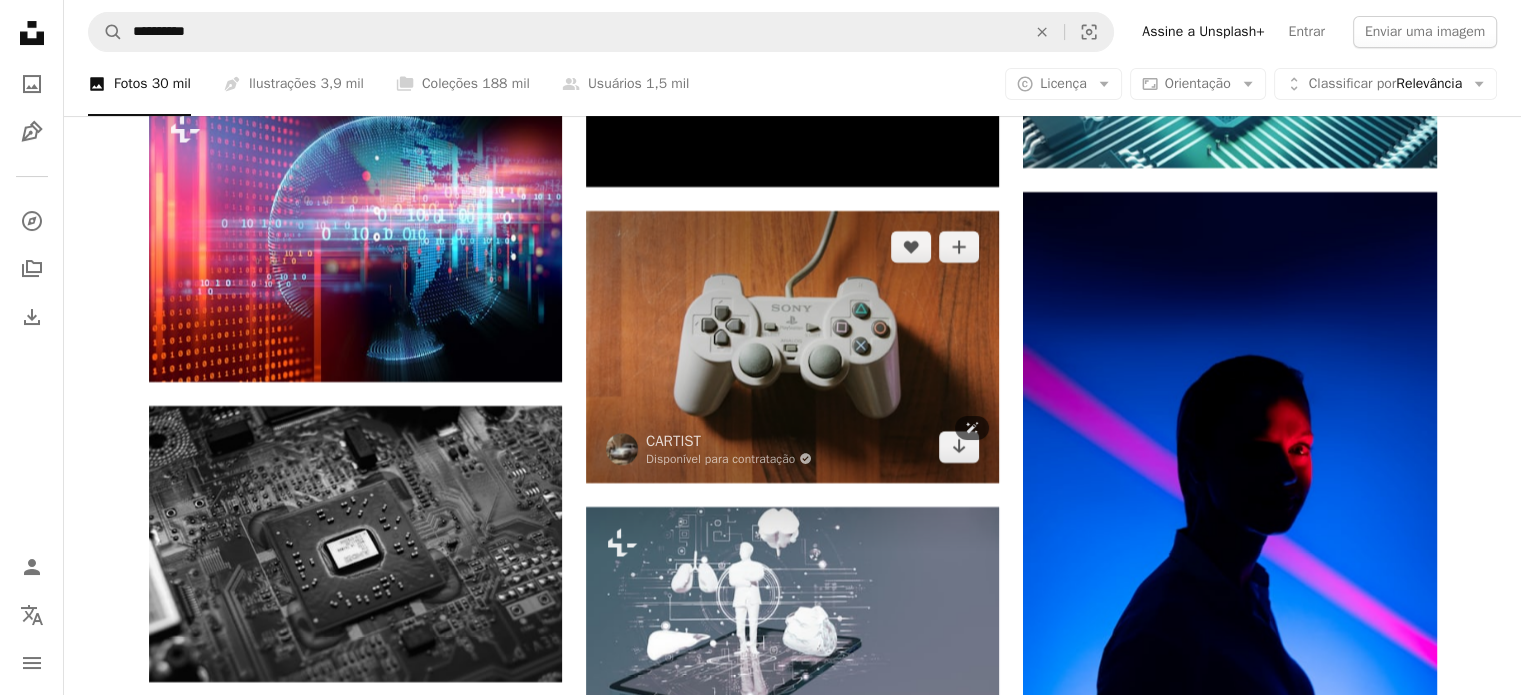 scroll, scrollTop: 30800, scrollLeft: 0, axis: vertical 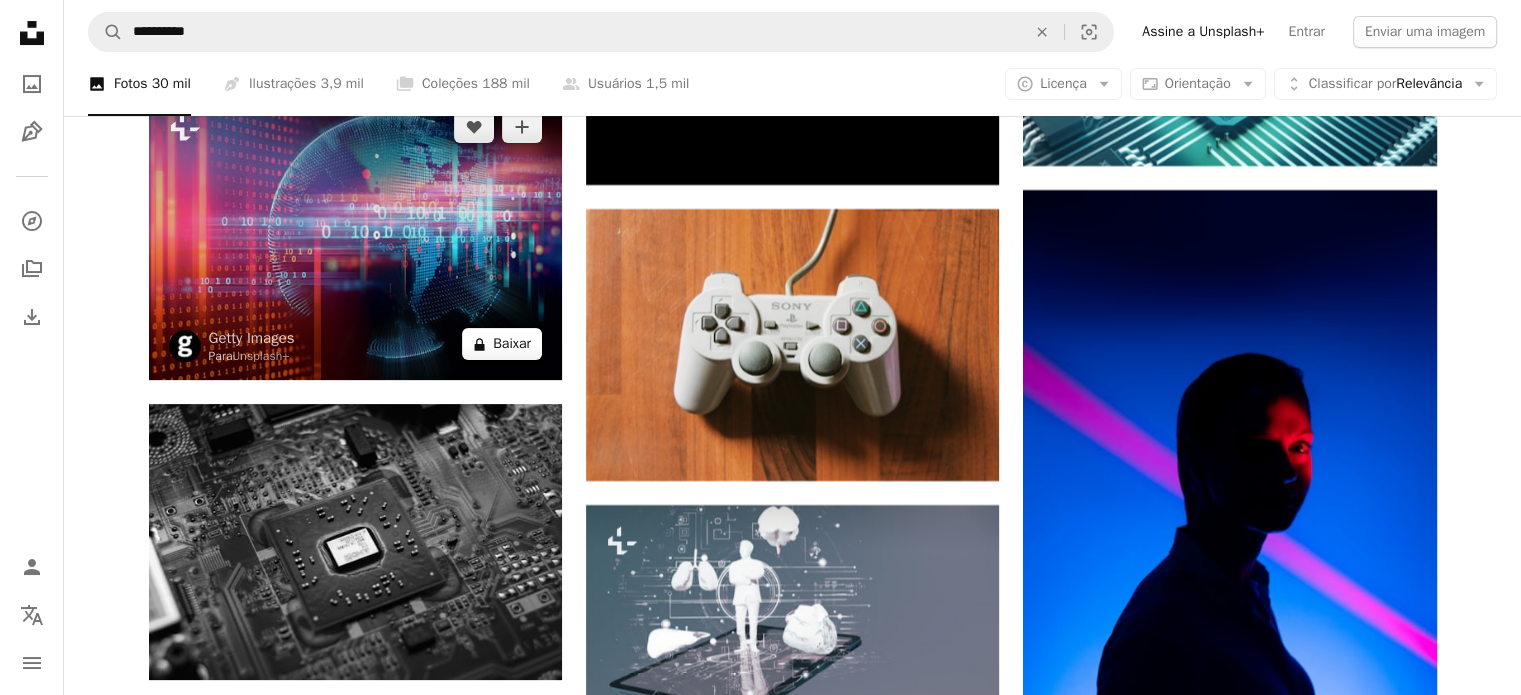 click on "A lock   Baixar" at bounding box center [502, 344] 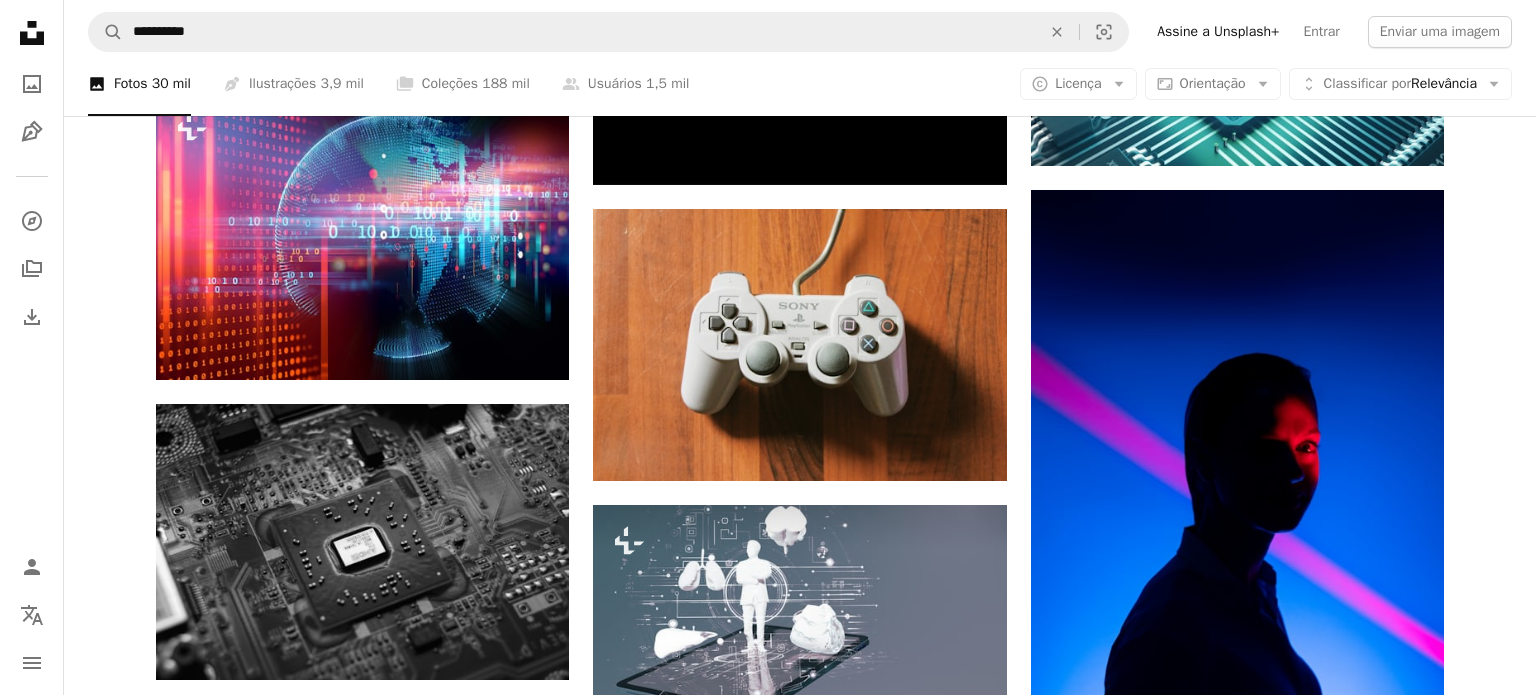 click on "An X shape Imagens premium, prontas para usar. Obtenha acesso ilimitado. A plus sign Conteúdo para associados adicionado mensalmente A plus sign Downloads royalty-free ilimitados A plus sign Ilustrações  Lançamento A plus sign Proteções legais aprimoradas anual 66%  de desconto mensal $ 12   $ 4 USD por mês * Assine a  Unsplash+ *Quando pago anualmente, faturamento antecipado de  $ 48 Mais impostos aplicáveis. Renovação automática. Cancele quando quiser." at bounding box center (768, 5608) 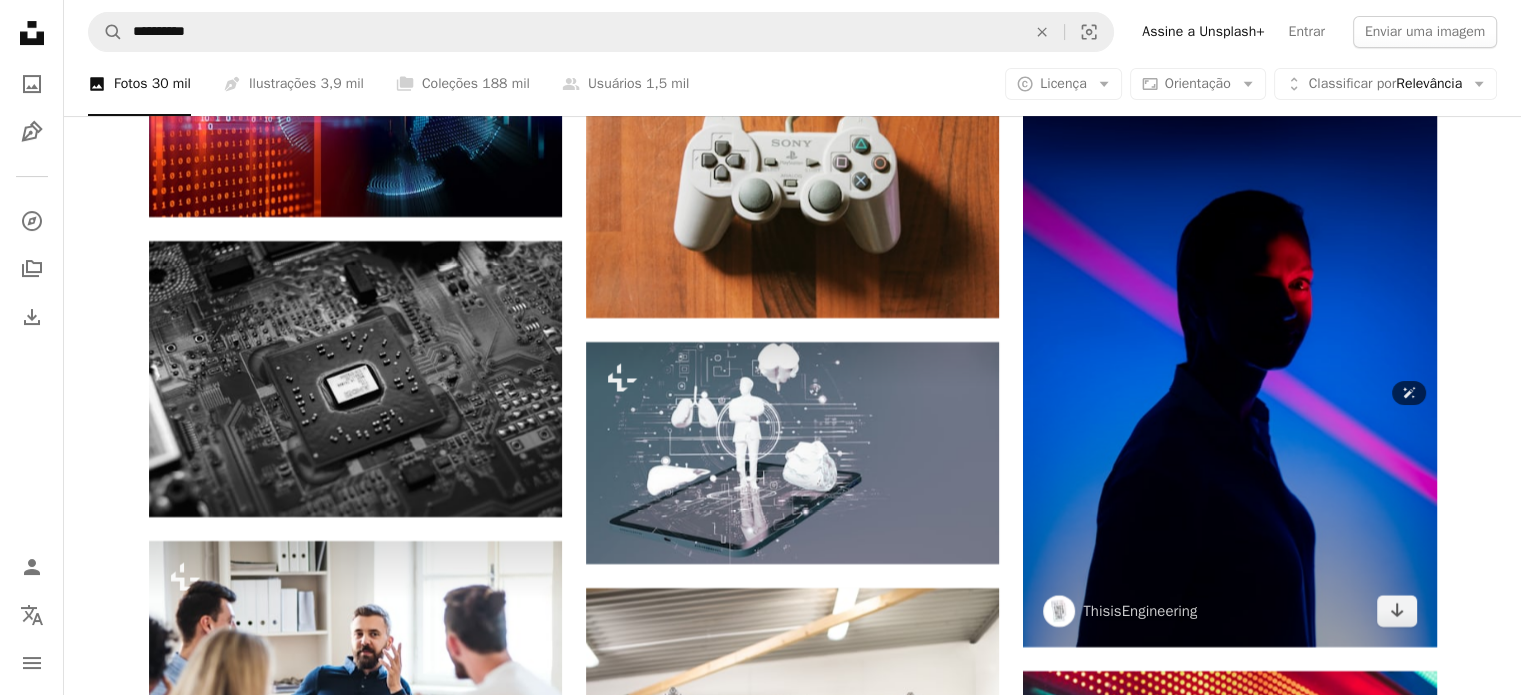scroll, scrollTop: 31000, scrollLeft: 0, axis: vertical 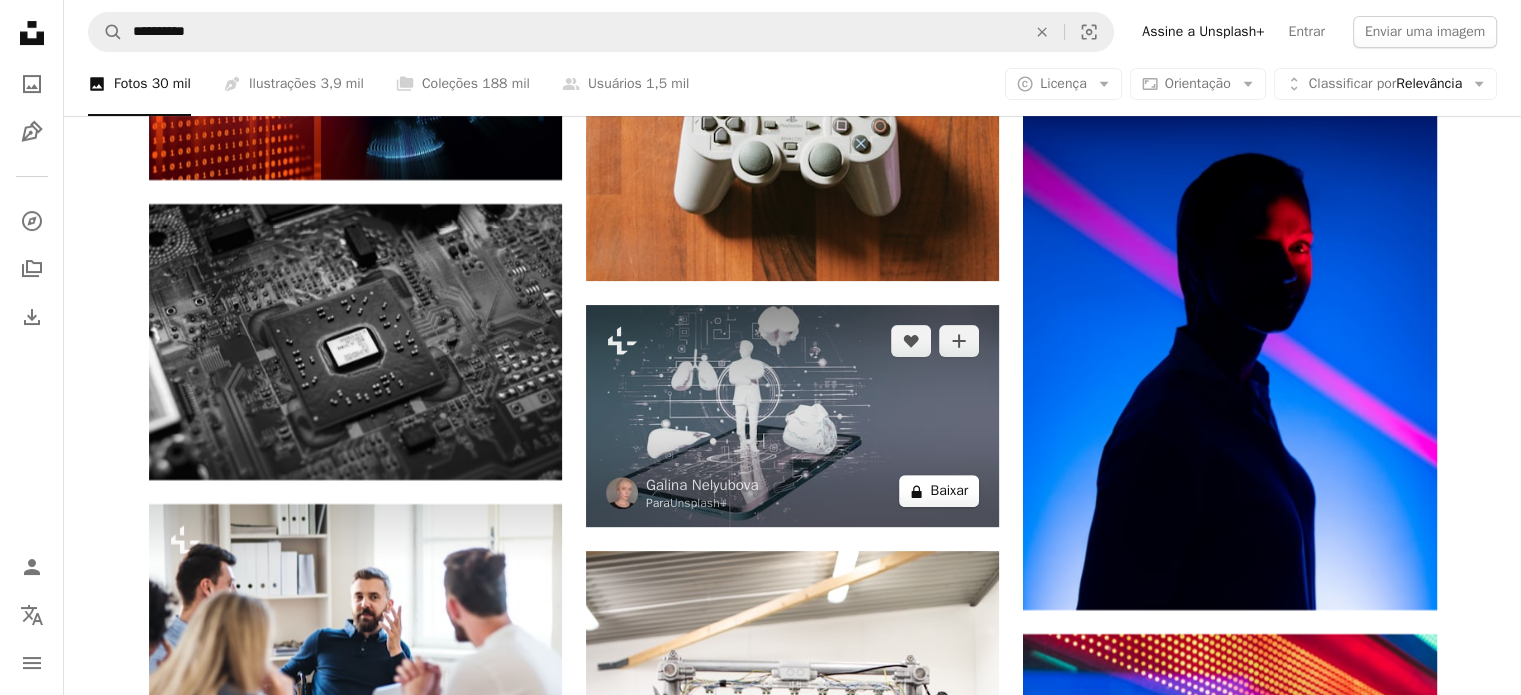 click on "A lock   Baixar" at bounding box center (939, 491) 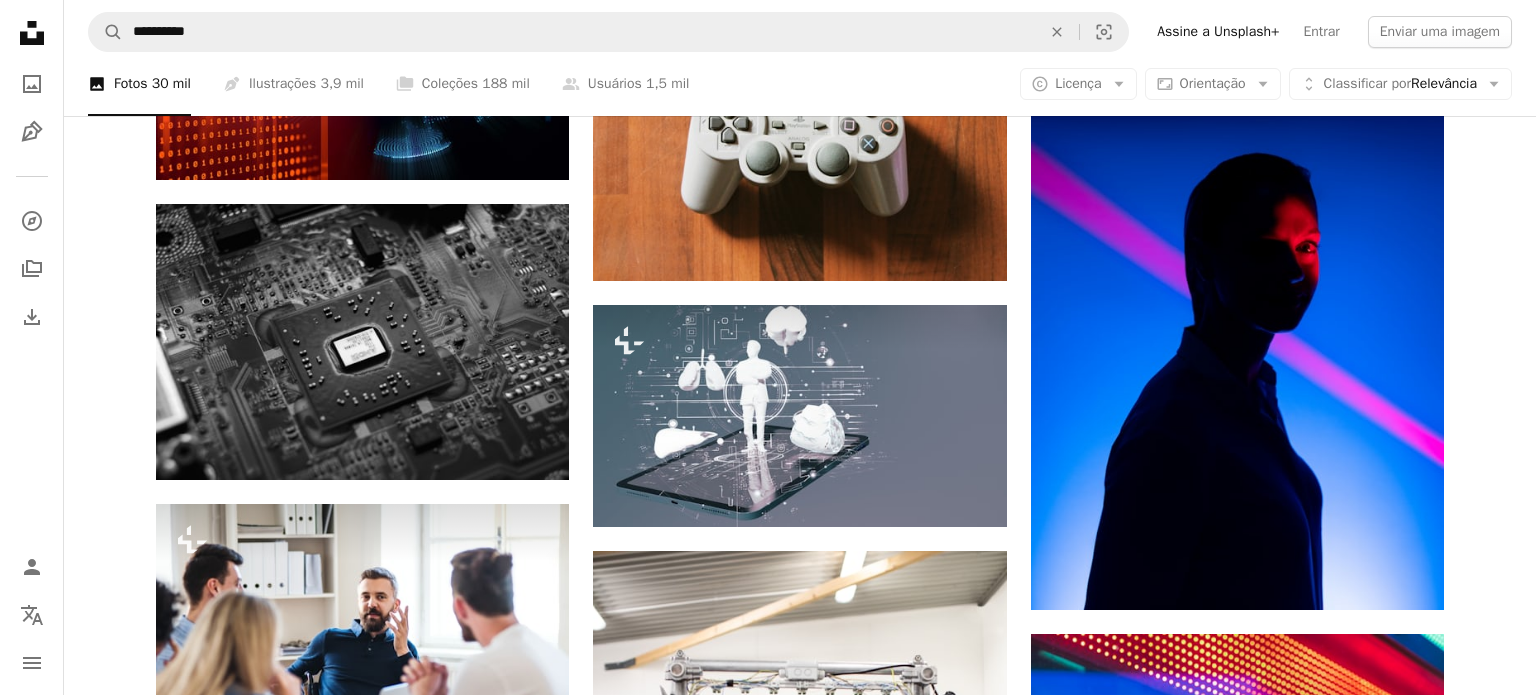 click on "An X shape Imagens premium, prontas para usar. Obtenha acesso ilimitado. A plus sign Conteúdo para associados adicionado mensalmente A plus sign Downloads royalty-free ilimitados A plus sign Ilustrações  Lançamento A plus sign Proteções legais aprimoradas anual 66%  de desconto mensal $ 12   $ 4 USD por mês * Assine a  Unsplash+ *Quando pago anualmente, faturamento antecipado de  $ 48 Mais impostos aplicáveis. Renovação automática. Cancele quando quiser." at bounding box center (768, 5408) 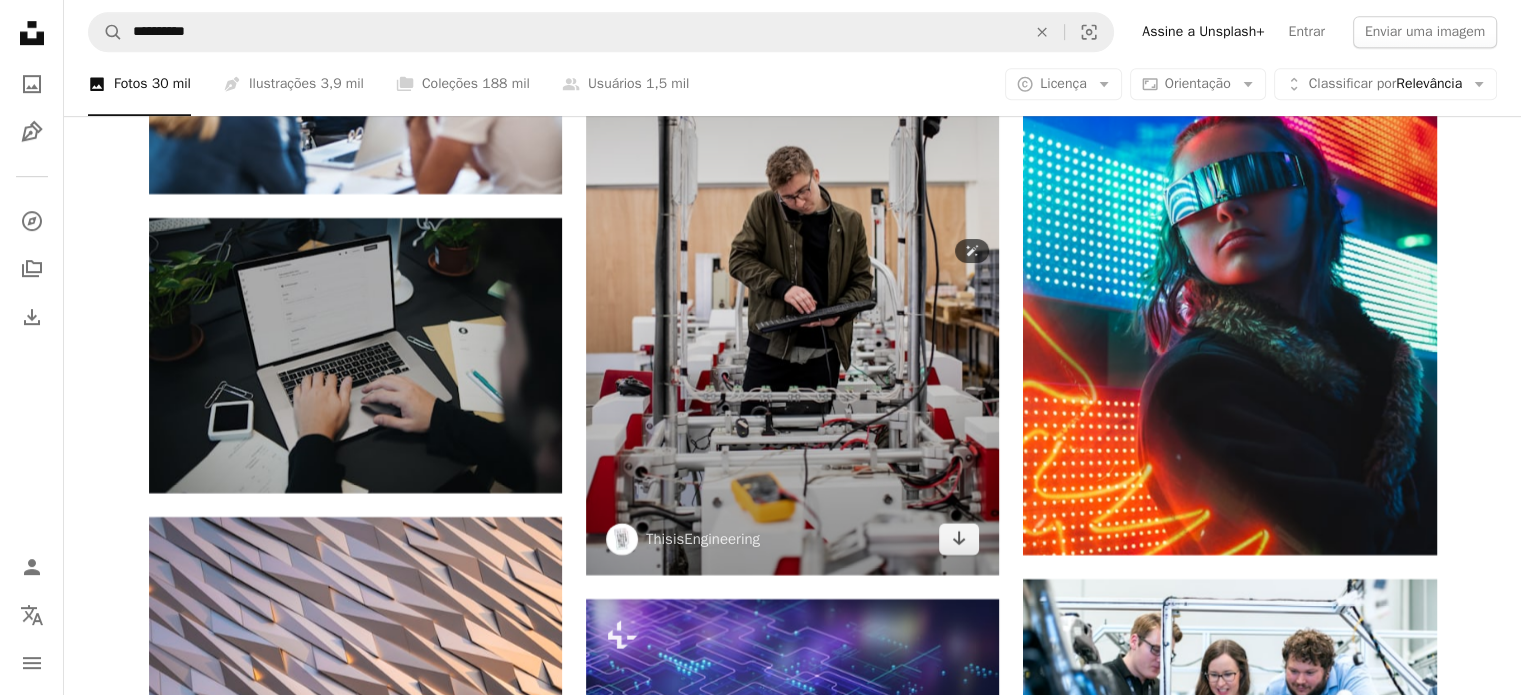 scroll, scrollTop: 31600, scrollLeft: 0, axis: vertical 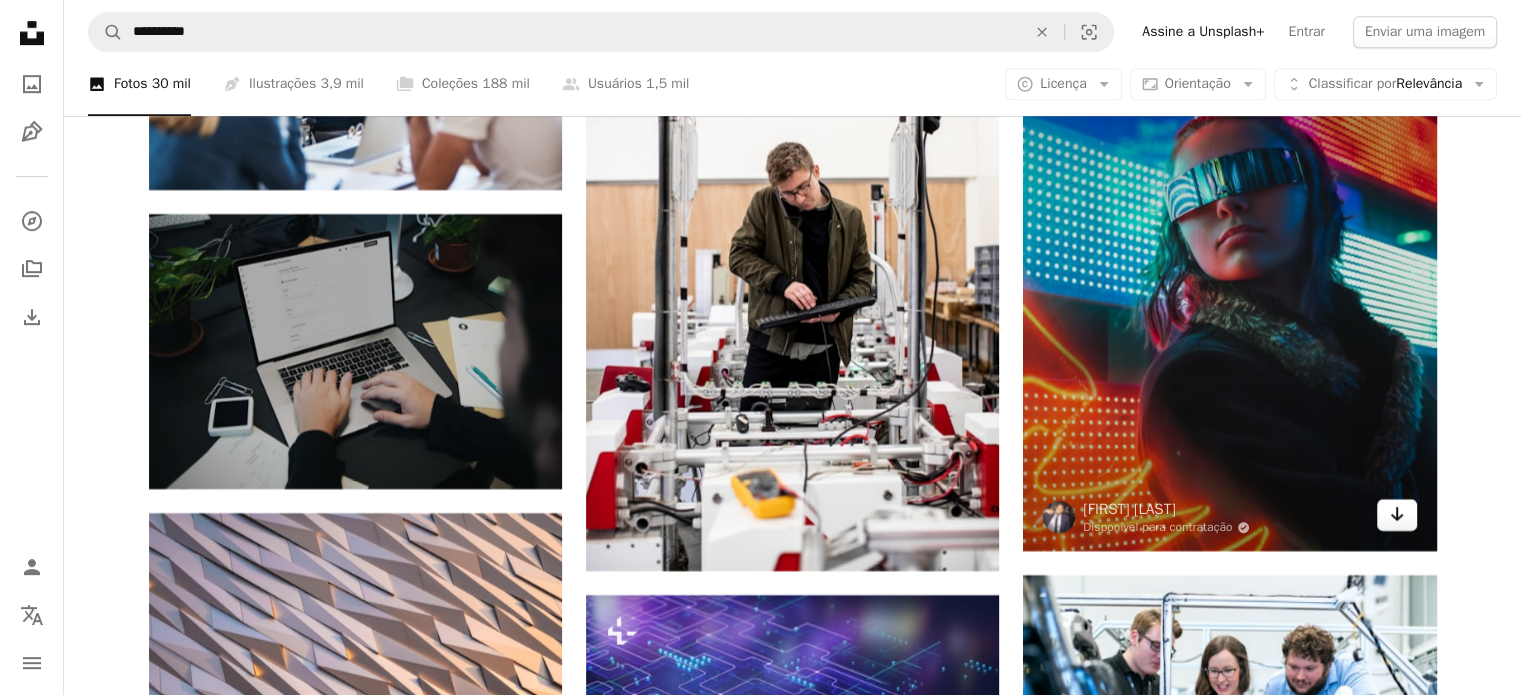 click on "Arrow pointing down" 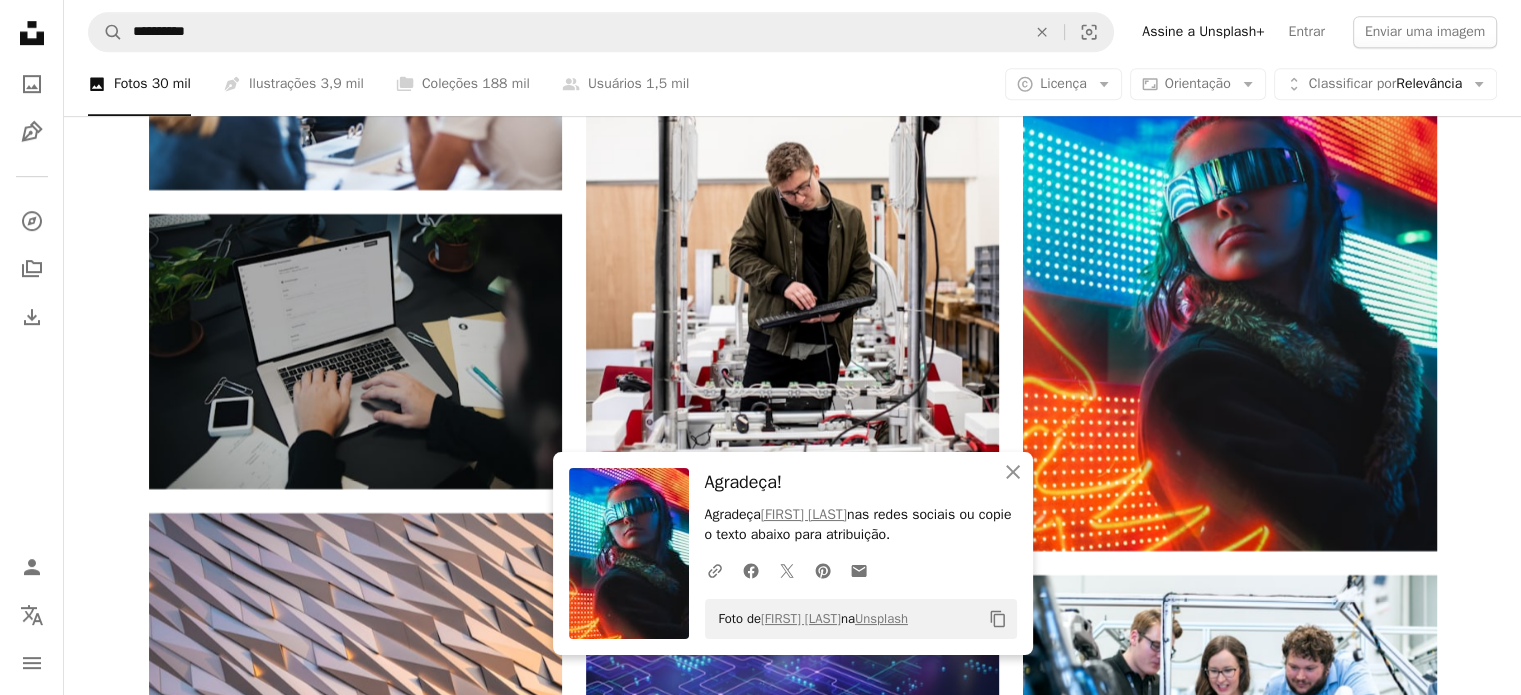 click on "Promovido A heart A plus sign Surface Laptops designed by Microsoft   ↗ Arrow pointing down A heart A plus sign [FIRST] [LAST] Disponível para contratação A checkmark inside of a circle Arrow pointing down A heart A plus sign [FIRST] [LAST] Disponível para contratação A checkmark inside of a circle Arrow pointing down Plus sign for Unsplash+ A heart A plus sign Getty Images Para  Unsplash+ A lock   Baixar Plus sign for Unsplash+ A heart A plus sign Getty Images Para  Unsplash+ A lock   Baixar Promovido Colaboração com   [FIRST] [LAST]  A heart A plus sign Square Payments made easy   ↗ Arrow pointing down Plus sign for Unsplash+ A heart A plus sign Getty Images Para  Unsplash+ A lock   Baixar Plus sign for Unsplash+ A heart A plus sign Getty Images Para  Unsplash+ A lock   Baixar A heart A plus sign [FIRST] Arrow pointing down A heart A plus sign Squarespace: get projects, get paid Get Started A heart A plus sign [FIRST] [LAST] Arrow pointing down A heart" at bounding box center (792, -13320) 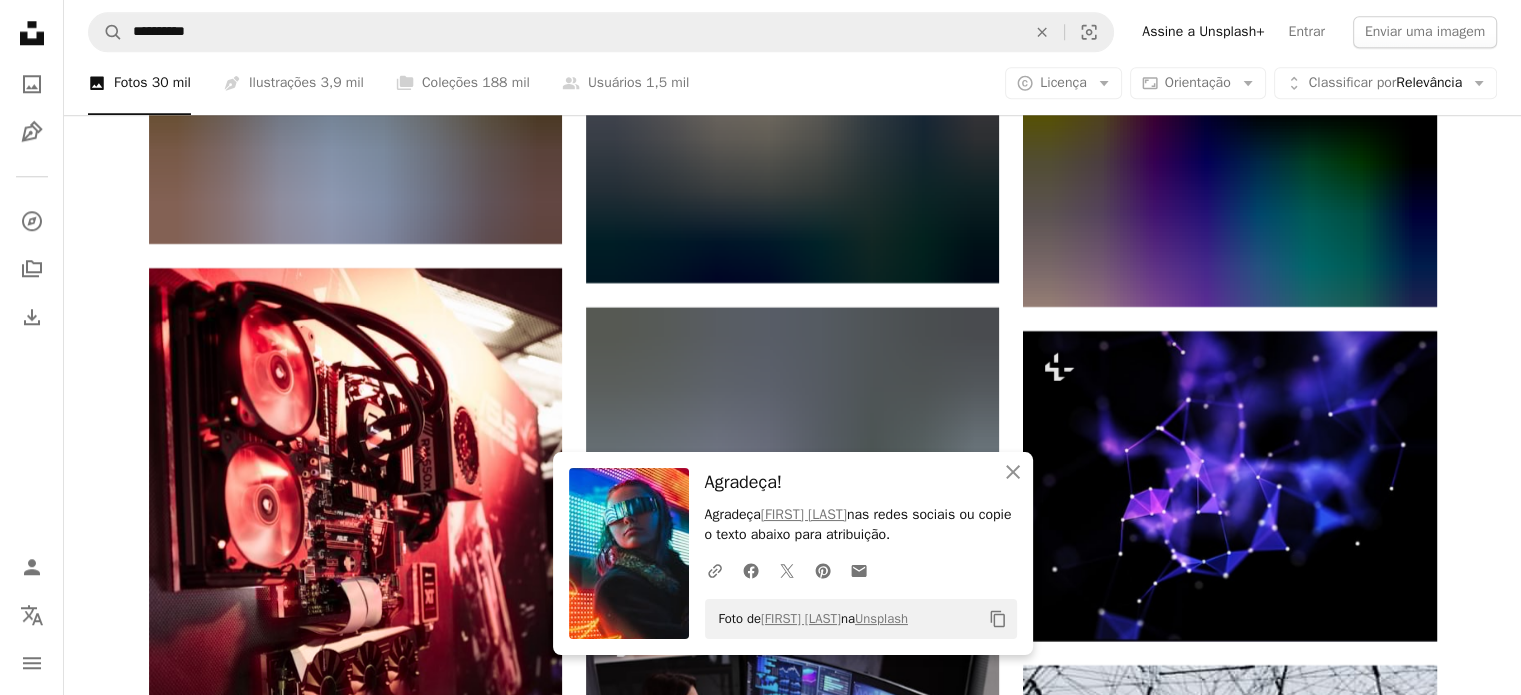 scroll, scrollTop: 32500, scrollLeft: 0, axis: vertical 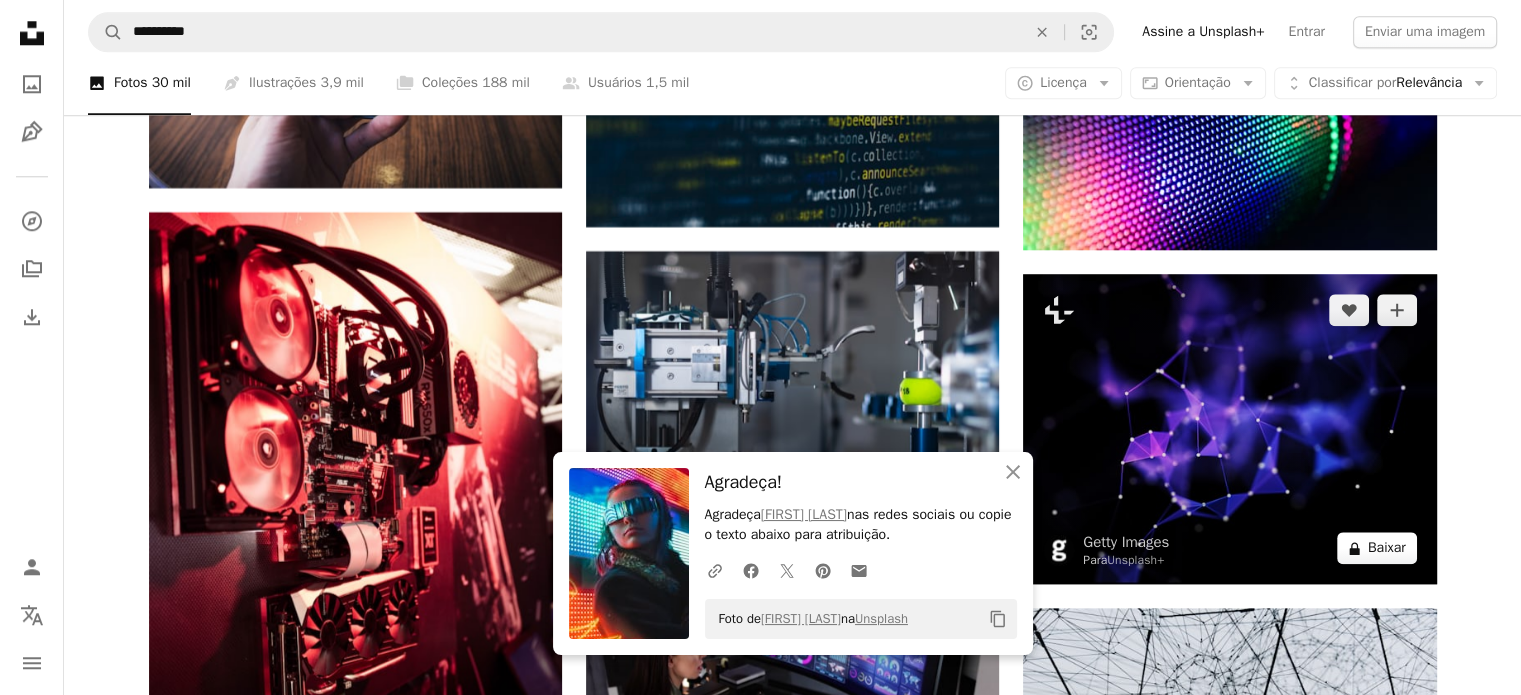 click on "A lock   Baixar" at bounding box center [1377, 548] 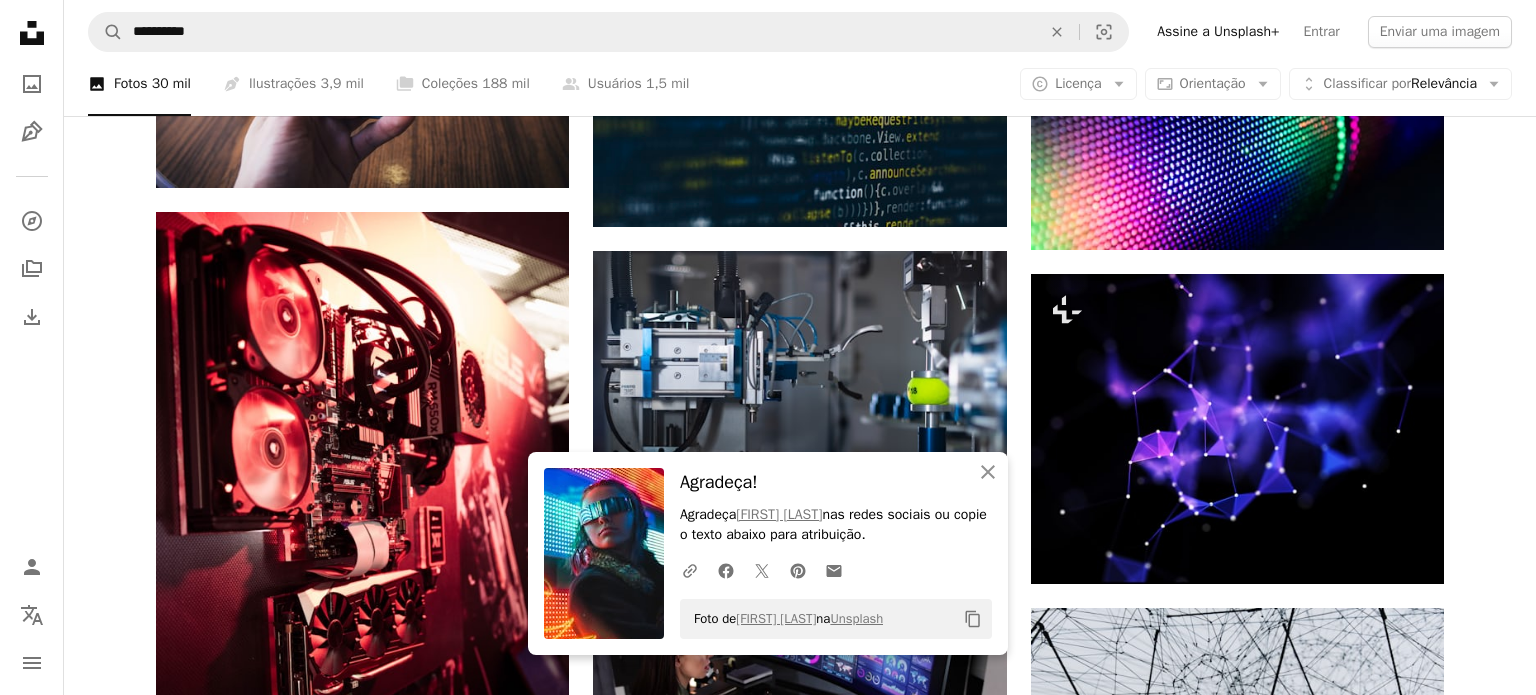 click on "An X shape An X shape Fechar Agradeça! Agradeça  [FIRST] [LAST]  nas redes sociais ou copie o texto abaixo para atribuição. A URL sharing icon (chains) Facebook icon X (formerly Twitter) icon Pinterest icon An envelope Foto de  [FIRST] [LAST]  na  Unsplash
Copy content Imagens premium, prontas para usar. Obtenha acesso ilimitado. A plus sign Conteúdo para associados adicionado mensalmente A plus sign Downloads royalty-free ilimitados A plus sign Ilustrações  Lançamento A plus sign Proteções legais aprimoradas anual 66%  de desconto mensal $ 12   $ 4 USD por mês * Assine a  Unsplash+ *Quando pago anualmente, faturamento antecipado de  $ 48 Mais impostos aplicáveis. Renovação automática. Cancele quando quiser." at bounding box center (768, 3907) 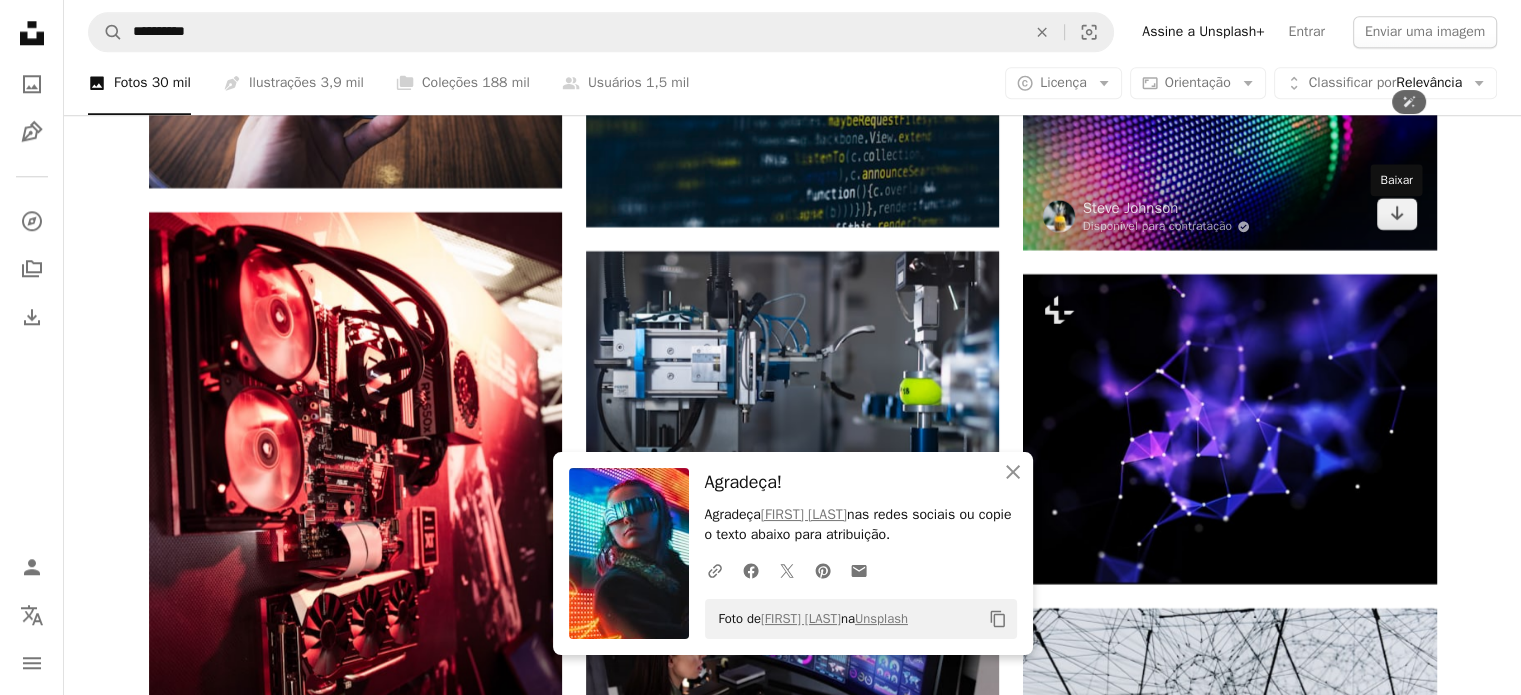 click on "Arrow pointing down" at bounding box center (1397, 214) 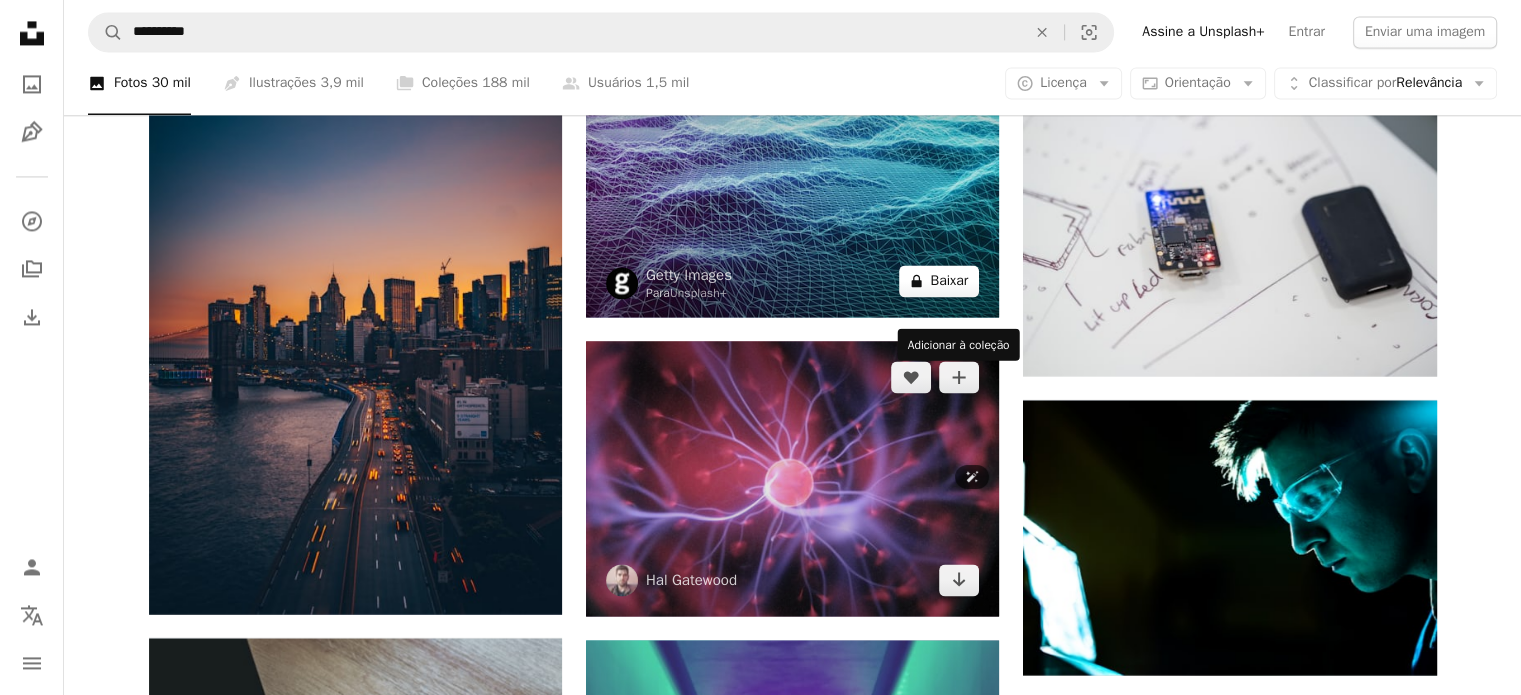 scroll, scrollTop: 33600, scrollLeft: 0, axis: vertical 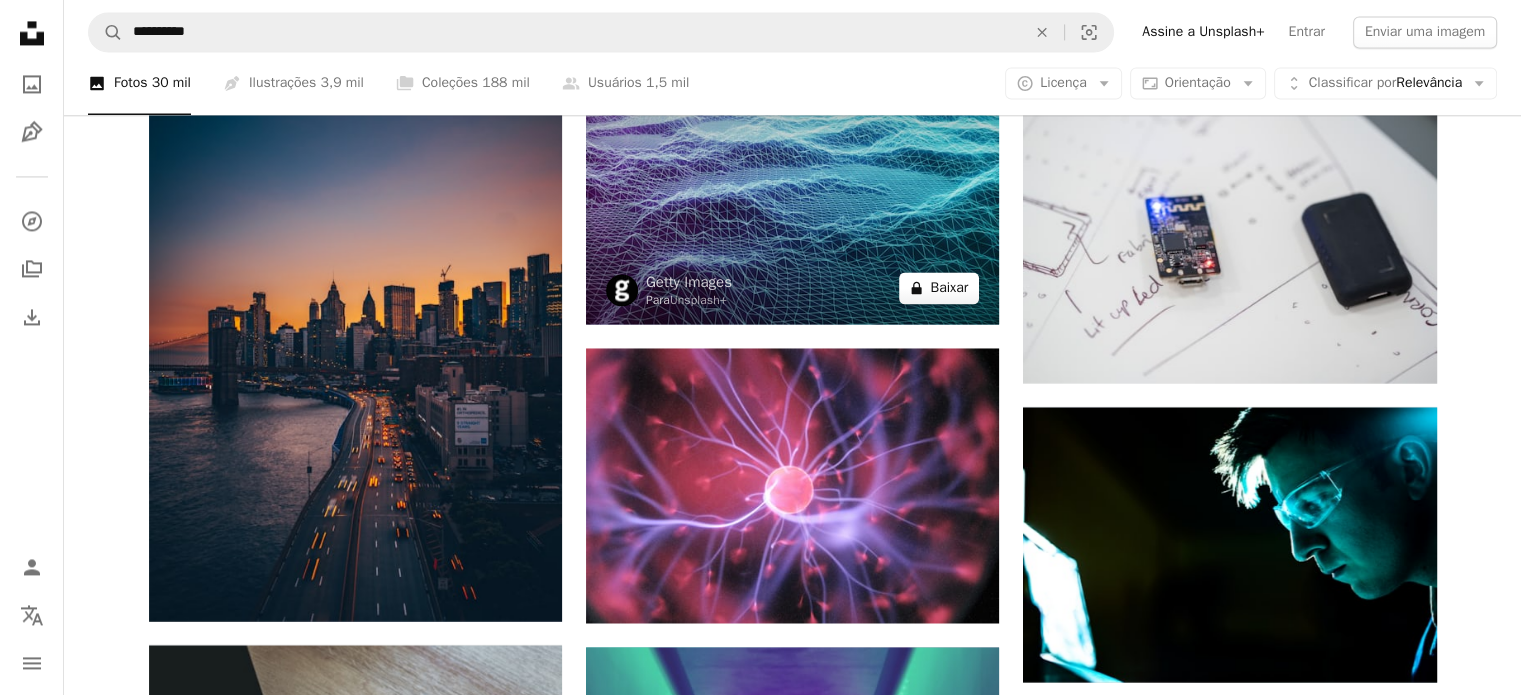 click on "A lock   Baixar" at bounding box center [939, 288] 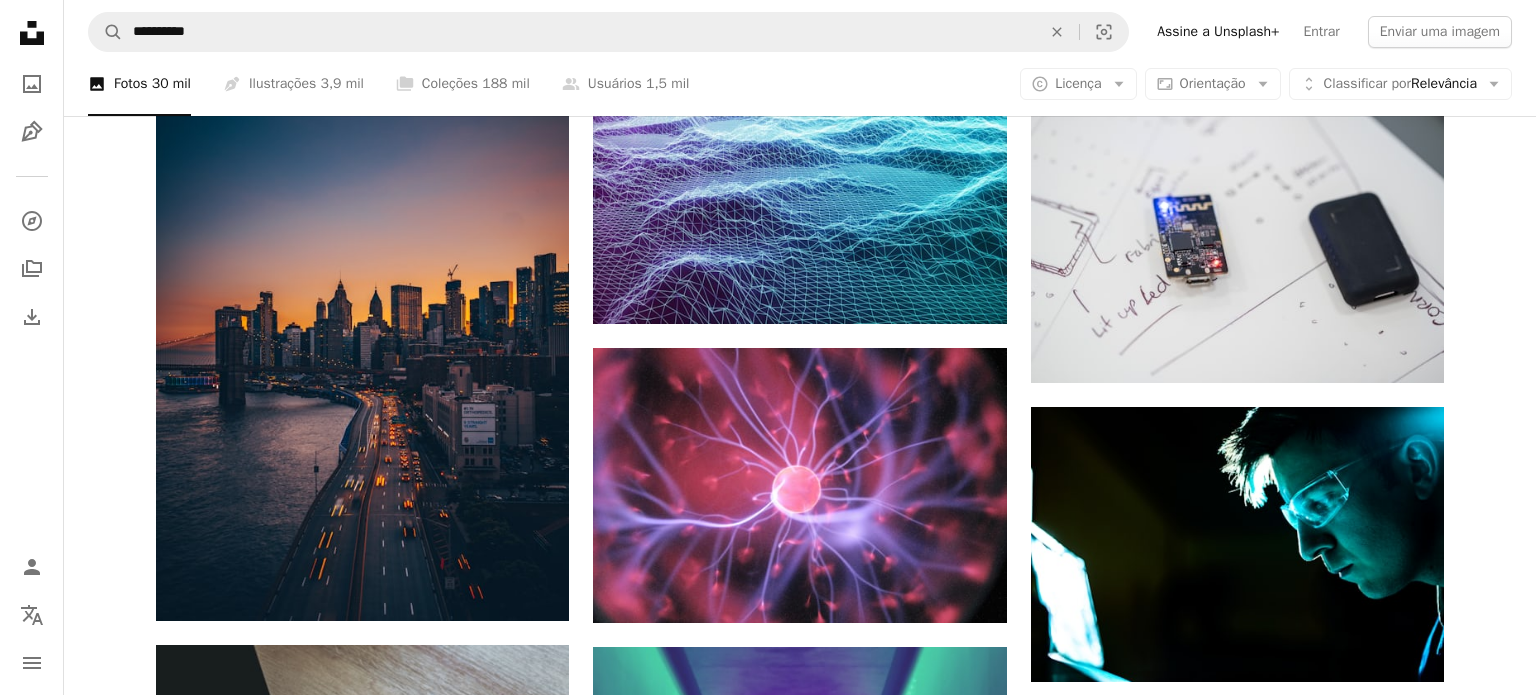 click on "An X shape Imagens premium, prontas para usar. Obtenha acesso ilimitado. A plus sign Conteúdo para associados adicionado mensalmente A plus sign Downloads royalty-free ilimitados A plus sign Ilustrações  Lançamento A plus sign Proteções legais aprimoradas anual 66%  de desconto mensal $ 12   $ 4 USD por mês * Assine a  Unsplash+ *Quando pago anualmente, faturamento antecipado de  $ 48 Mais impostos aplicáveis. Renovação automática. Cancele quando quiser." at bounding box center (768, 5063) 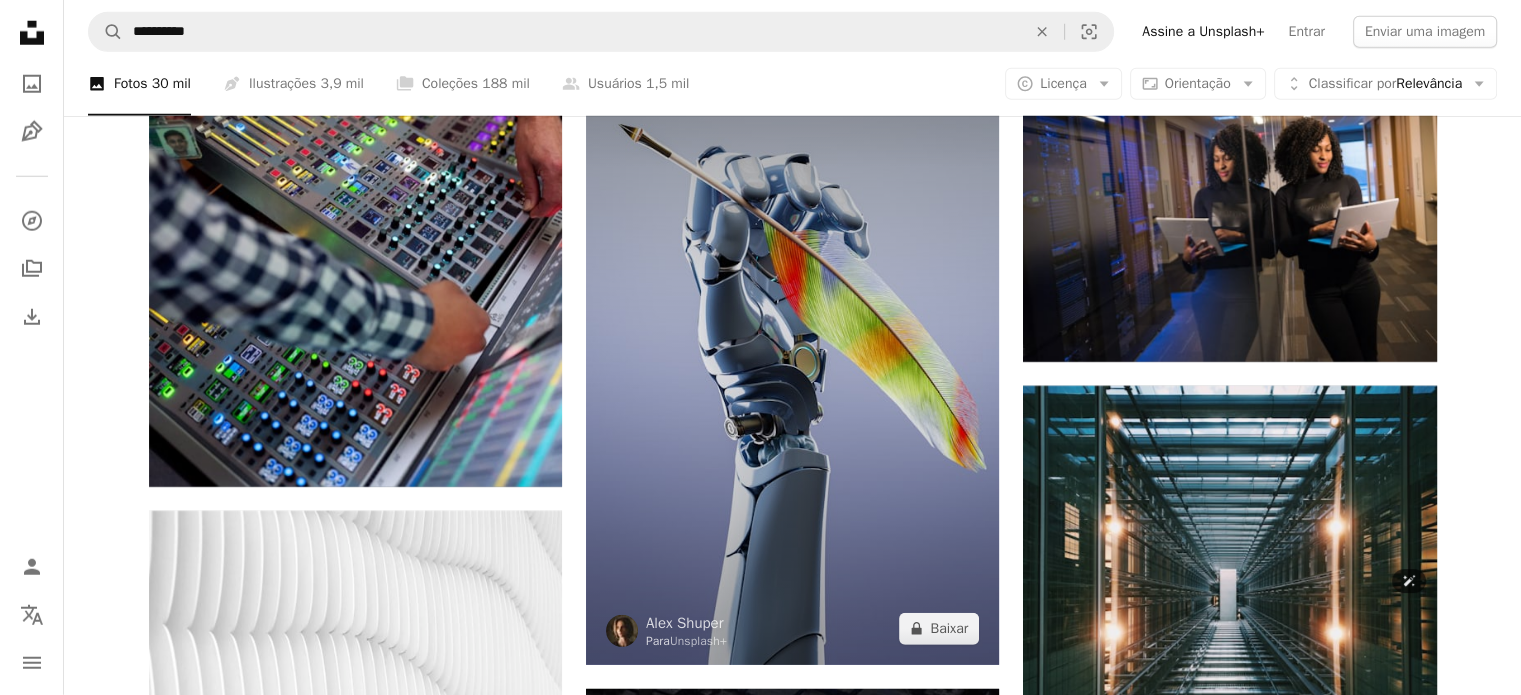 scroll, scrollTop: 36000, scrollLeft: 0, axis: vertical 